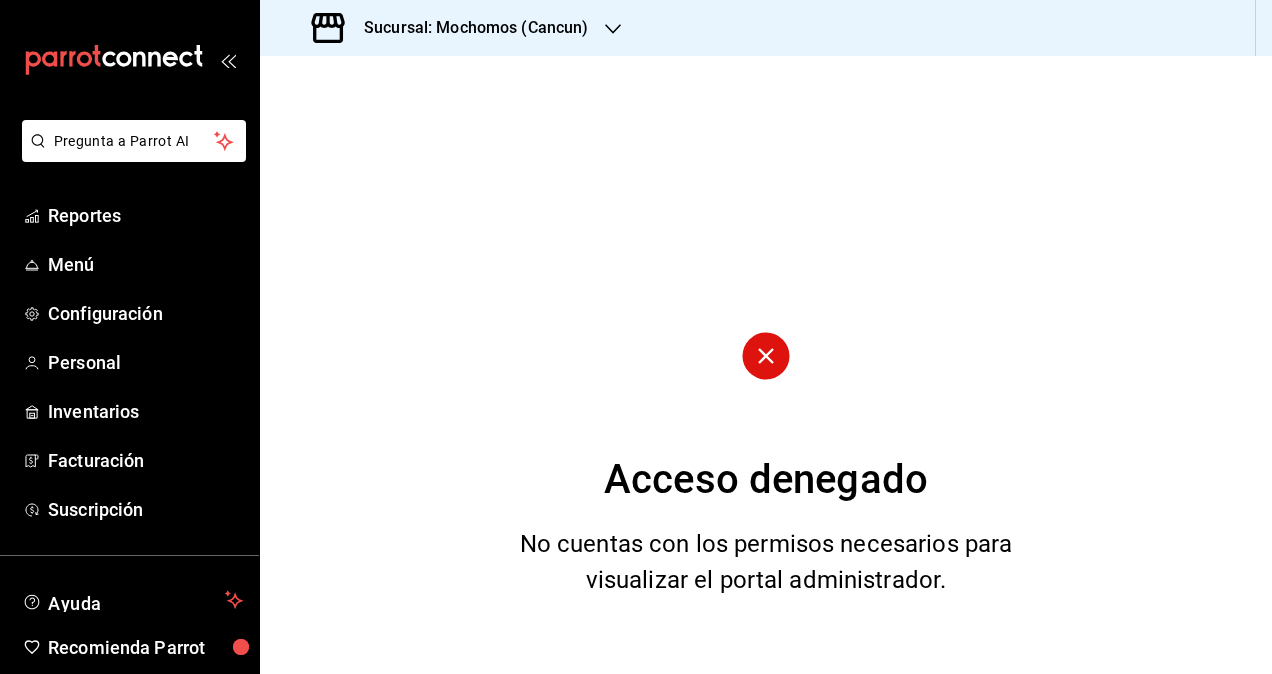 scroll, scrollTop: 0, scrollLeft: 0, axis: both 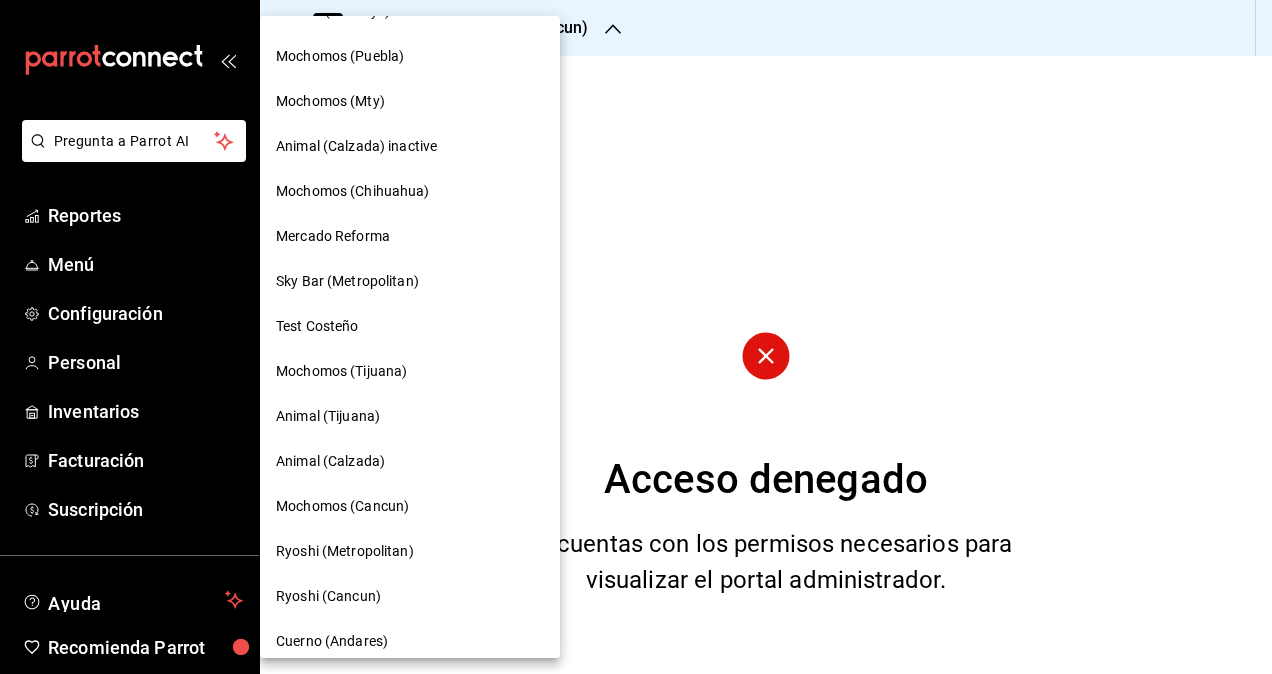 click on "Mochomos (Cancun)" at bounding box center [342, 506] 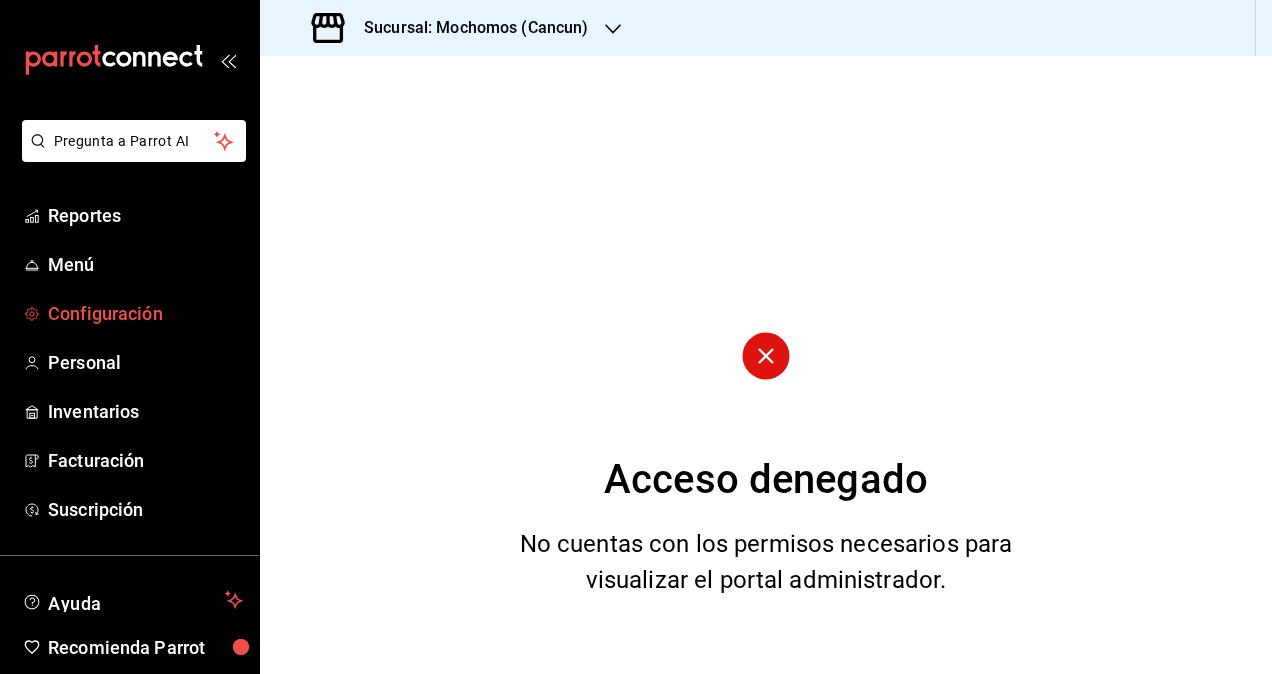 click on "Configuración" at bounding box center (145, 313) 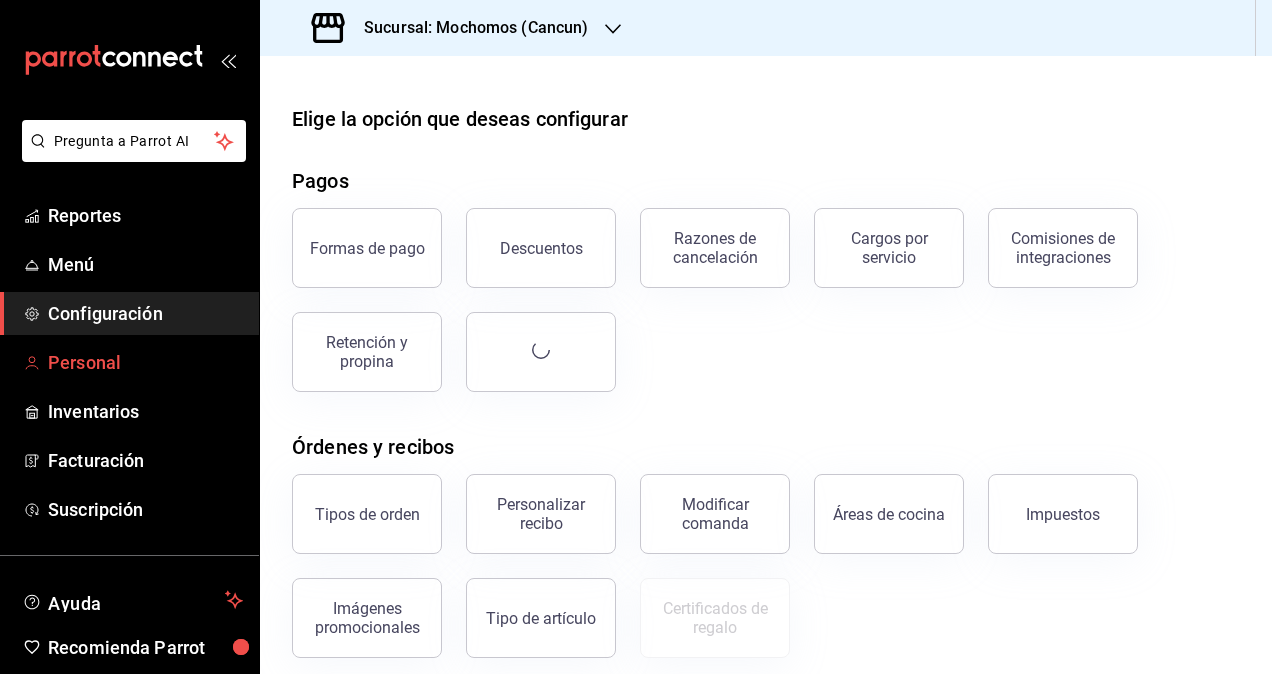 click on "Personal" at bounding box center (145, 362) 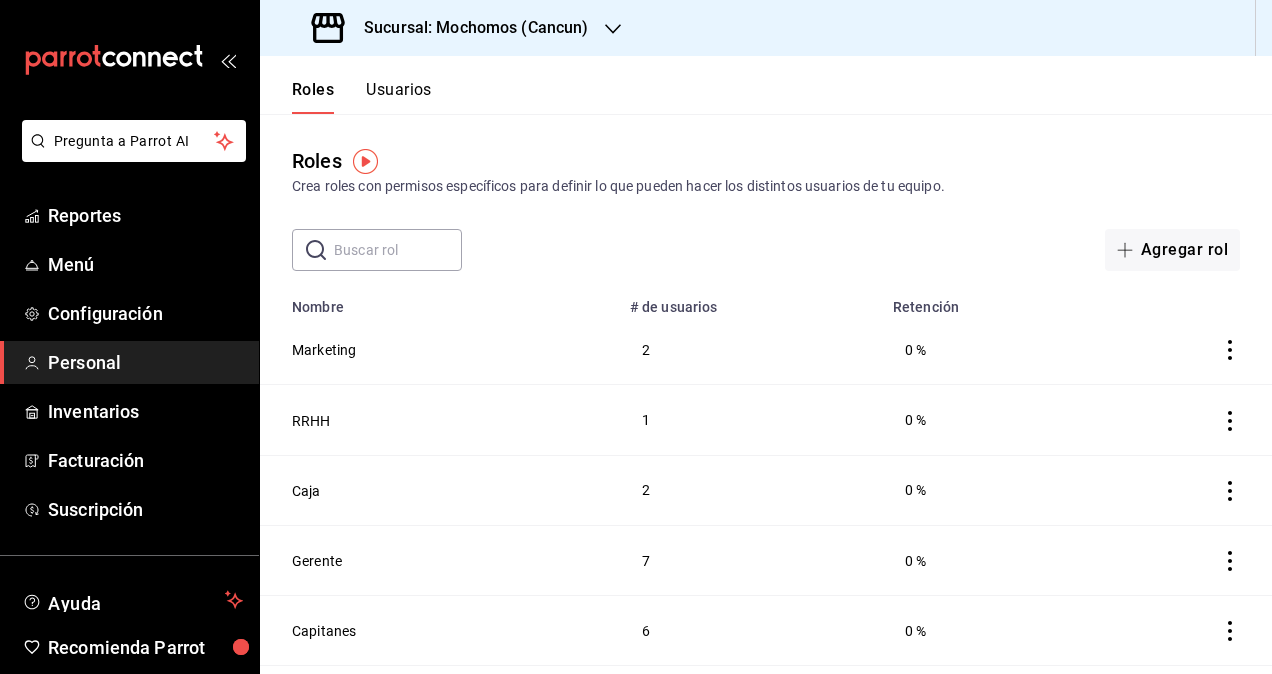 click on "Usuarios" at bounding box center [399, 97] 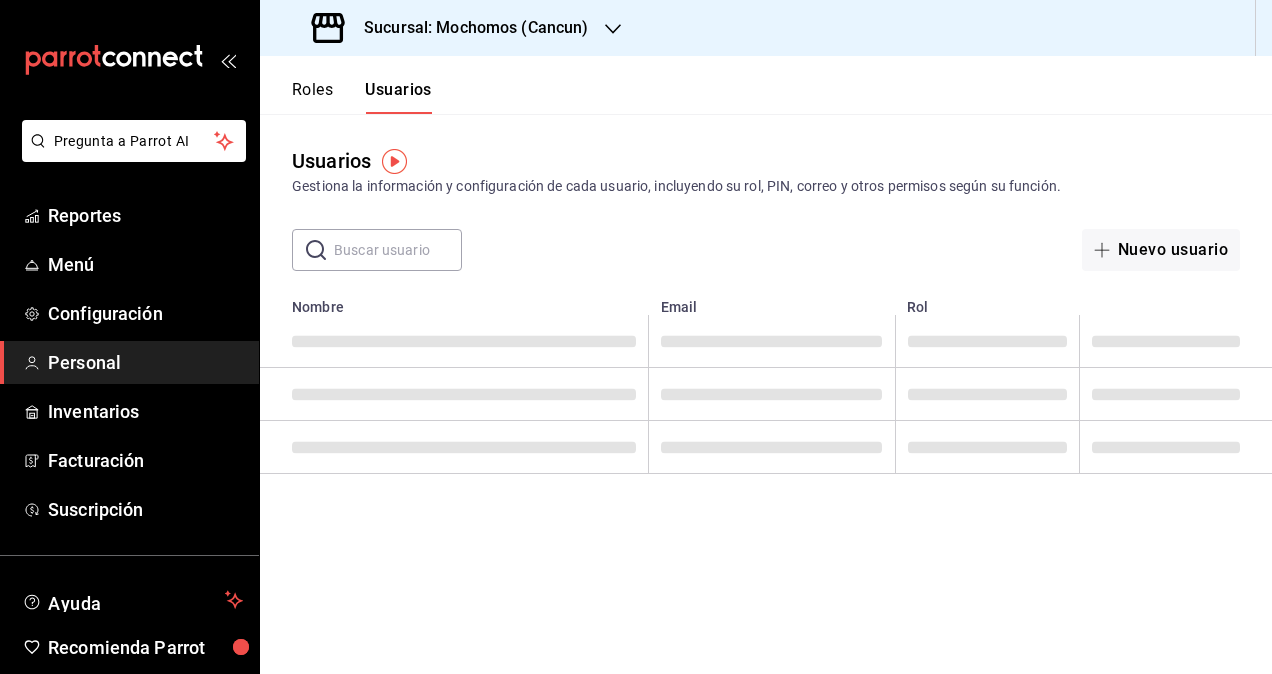 click at bounding box center (398, 250) 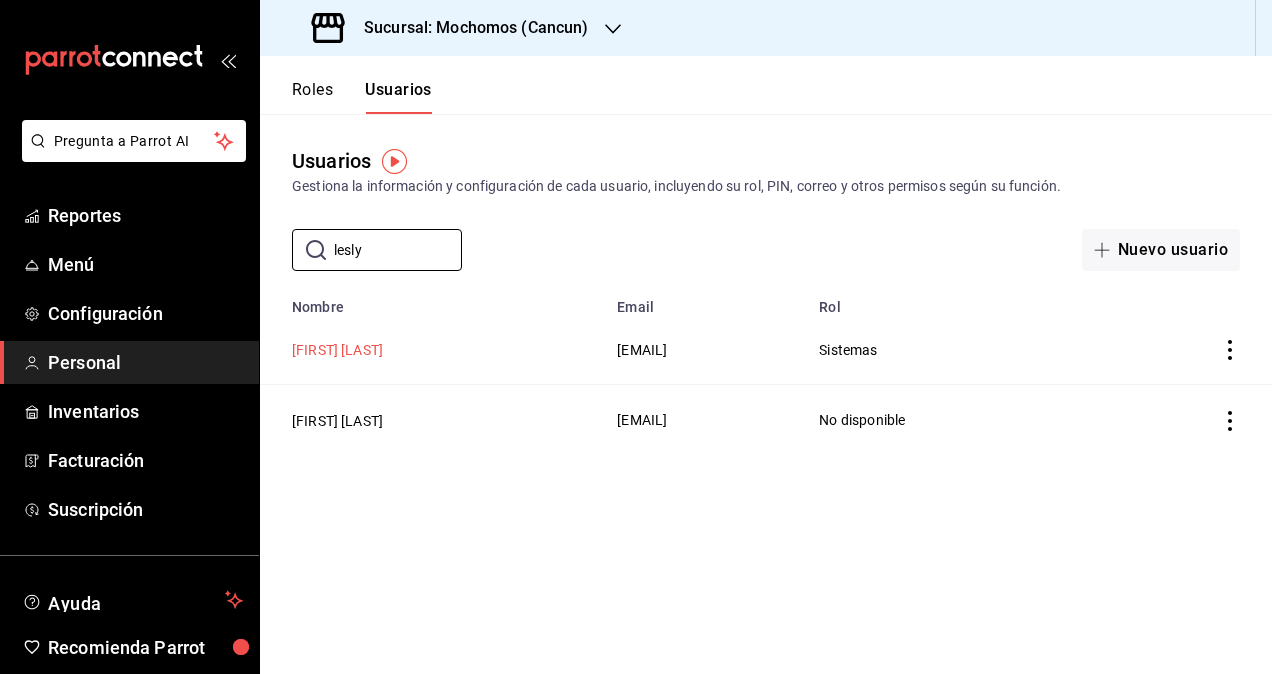 type on "lesly" 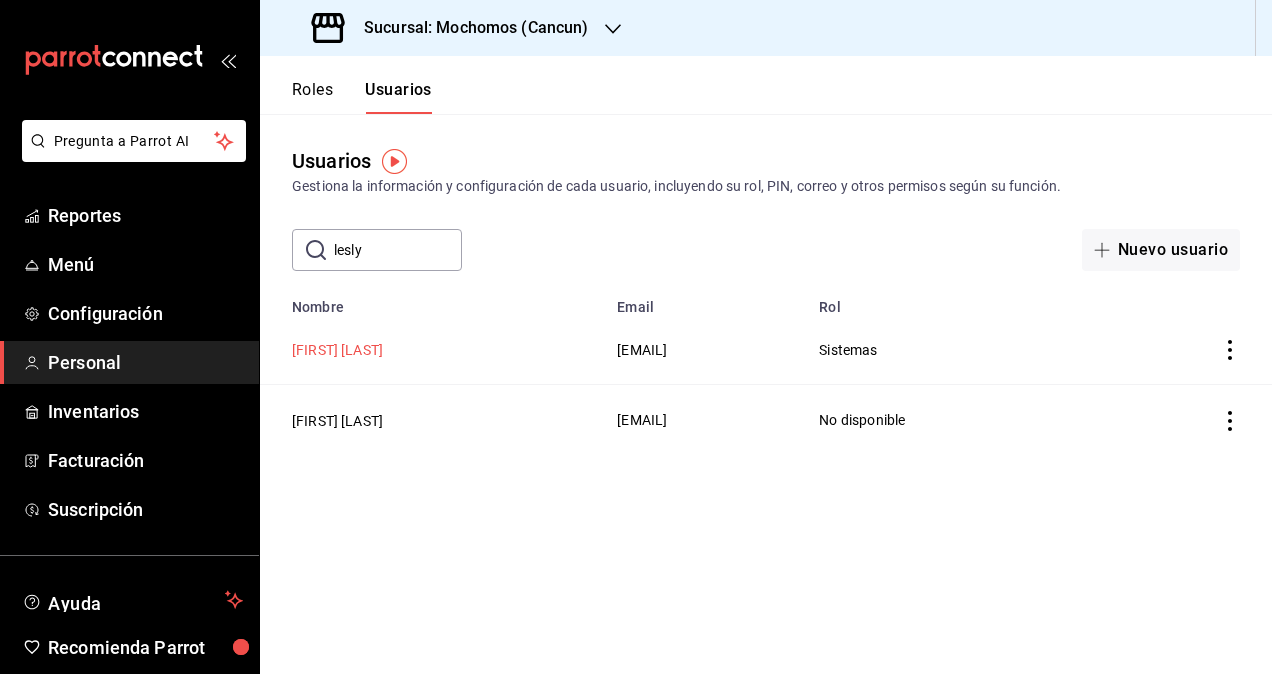 click on "[FIRST] [LAST]" at bounding box center (337, 350) 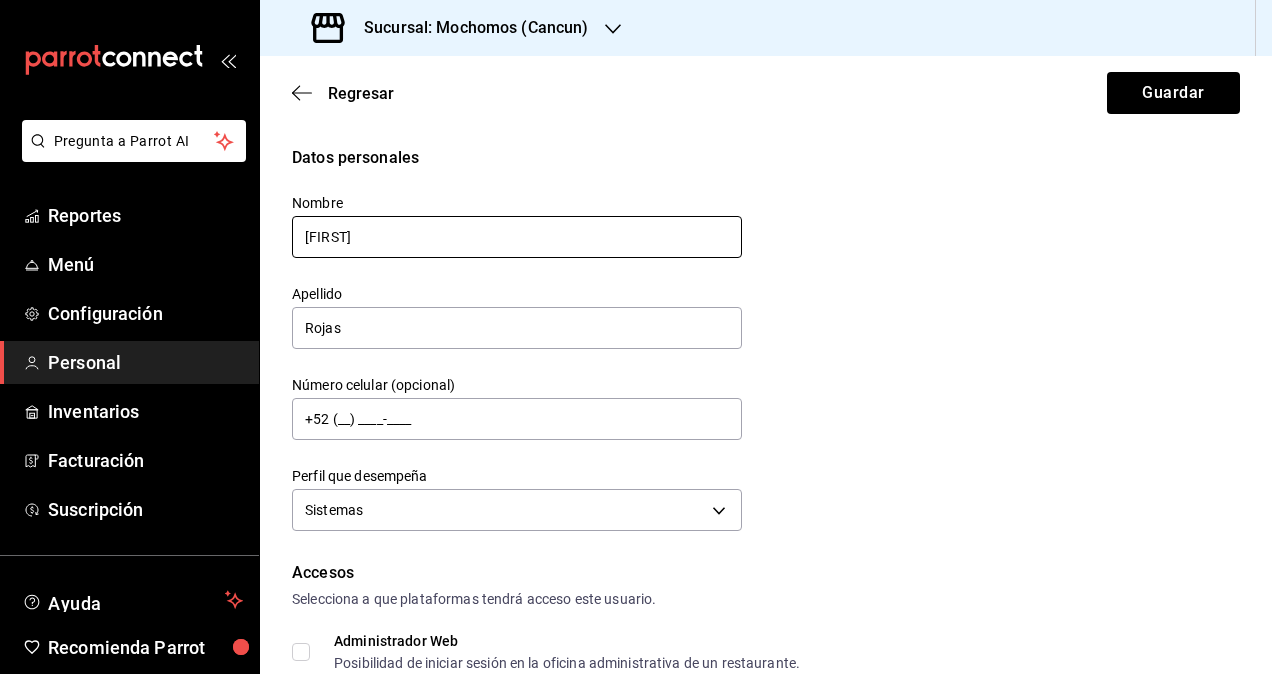 checkbox on "true" 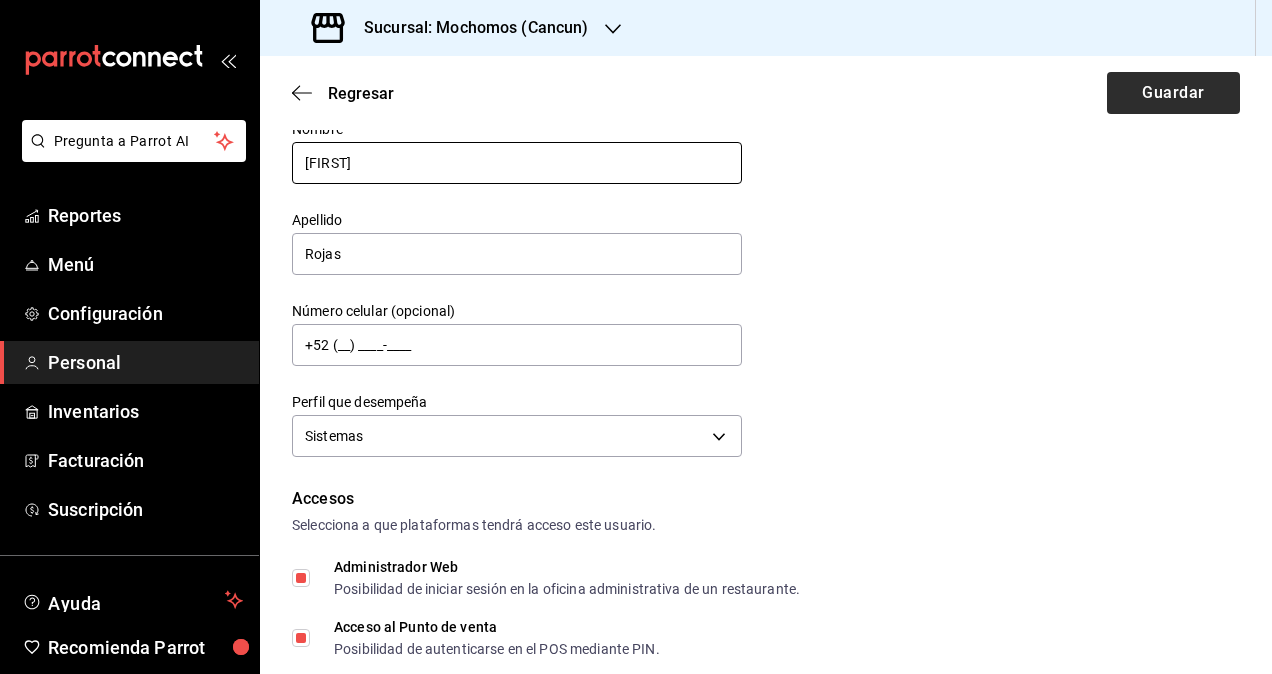 scroll, scrollTop: 0, scrollLeft: 0, axis: both 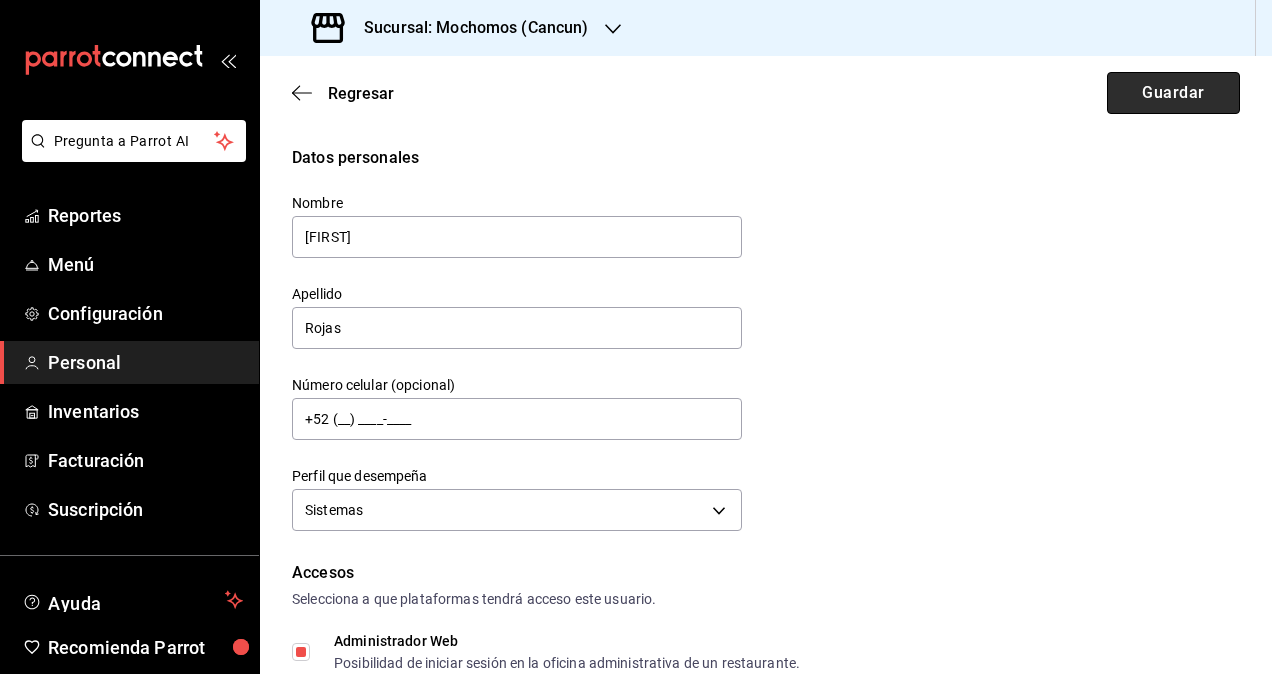 click on "Guardar" at bounding box center (1173, 93) 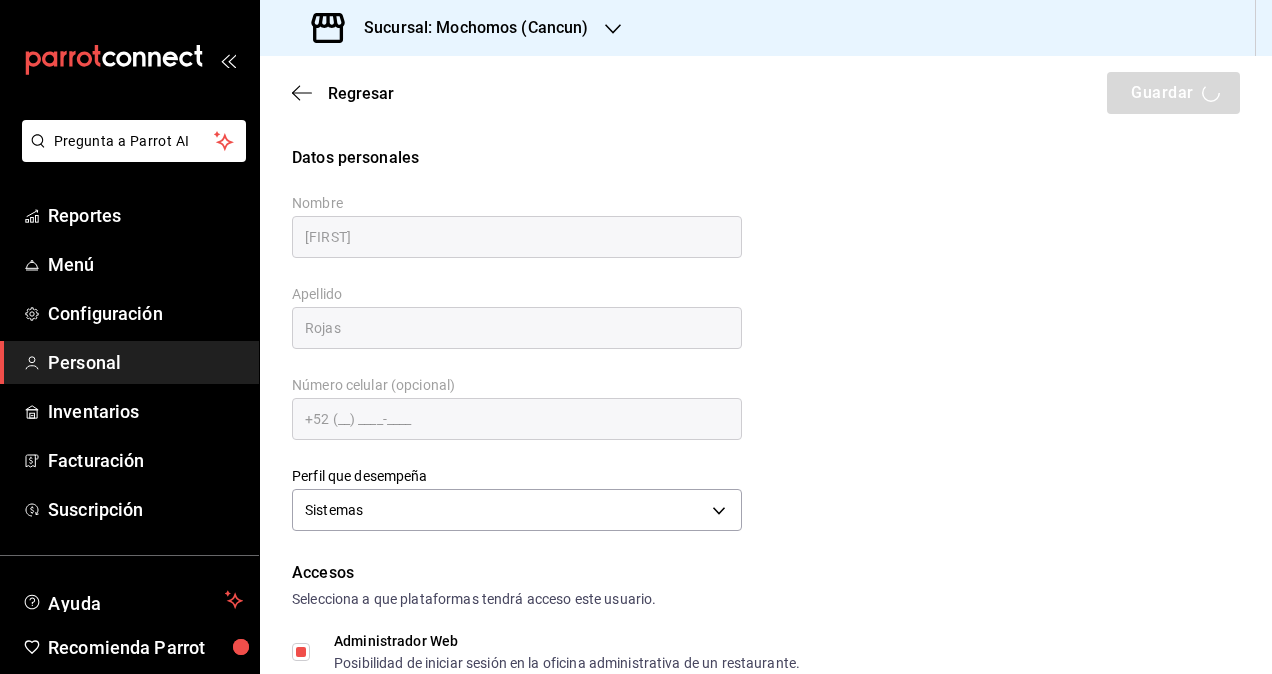 click on "Sucursal: Mochomos (Cancun)" at bounding box center (468, 28) 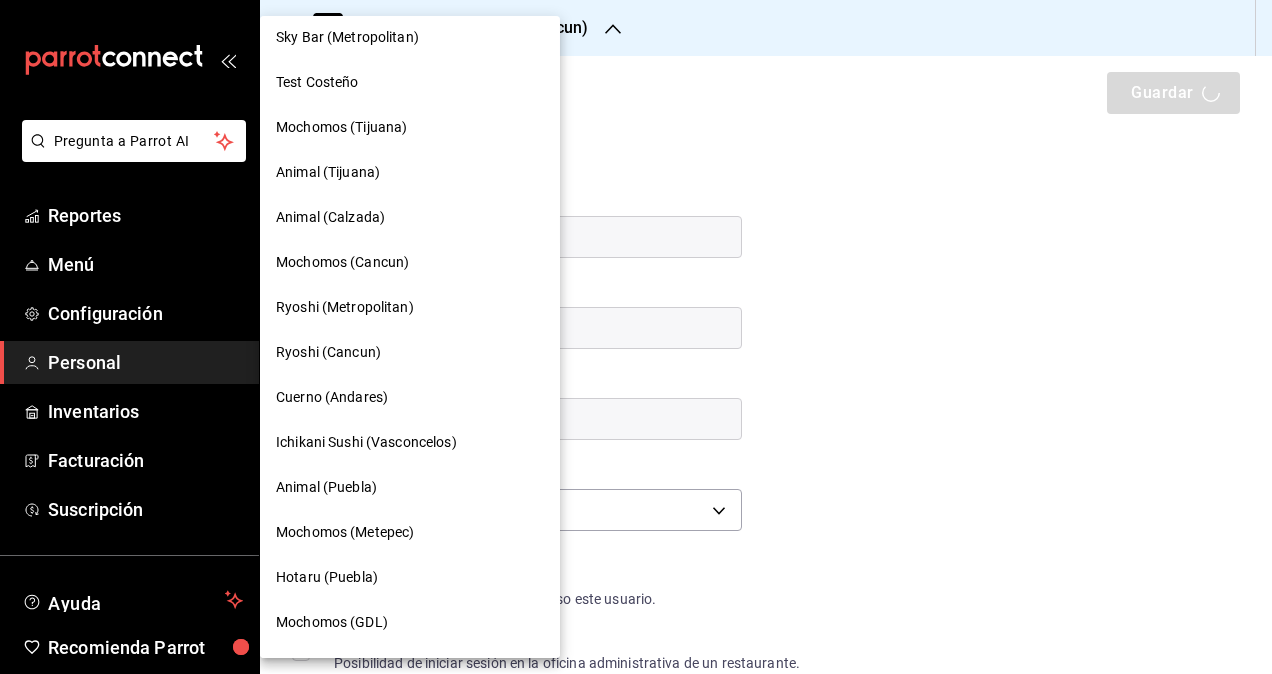 scroll, scrollTop: 950, scrollLeft: 0, axis: vertical 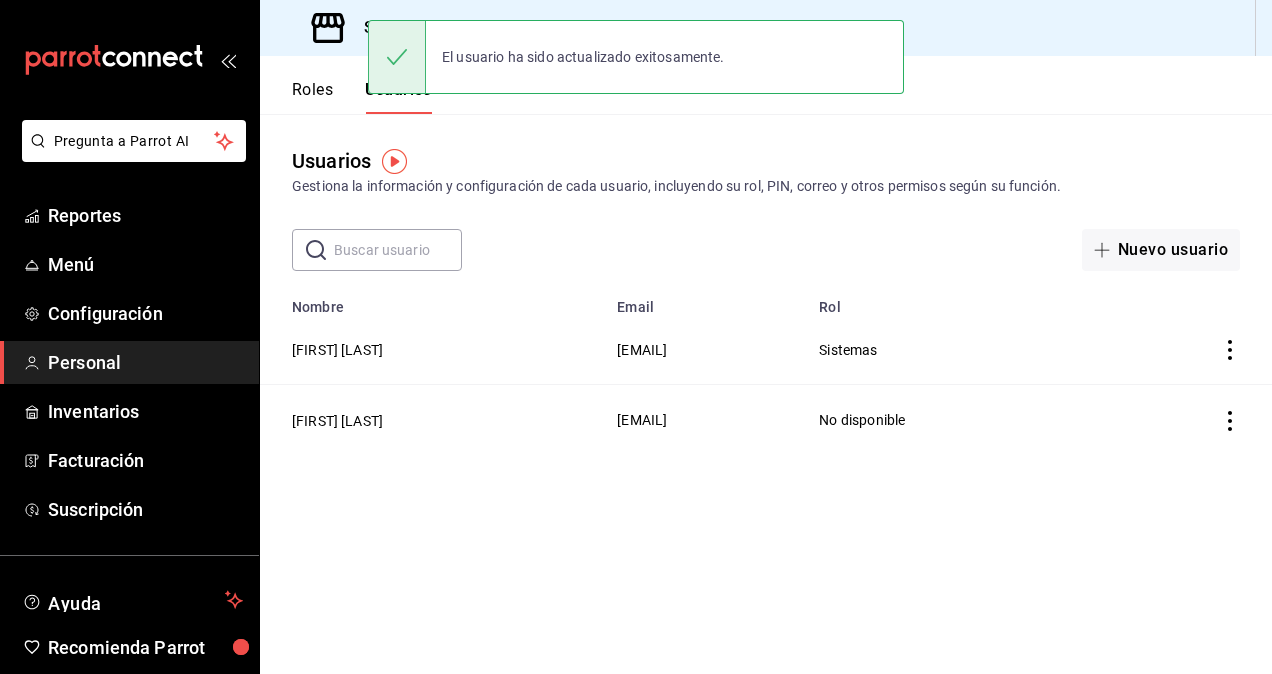 click 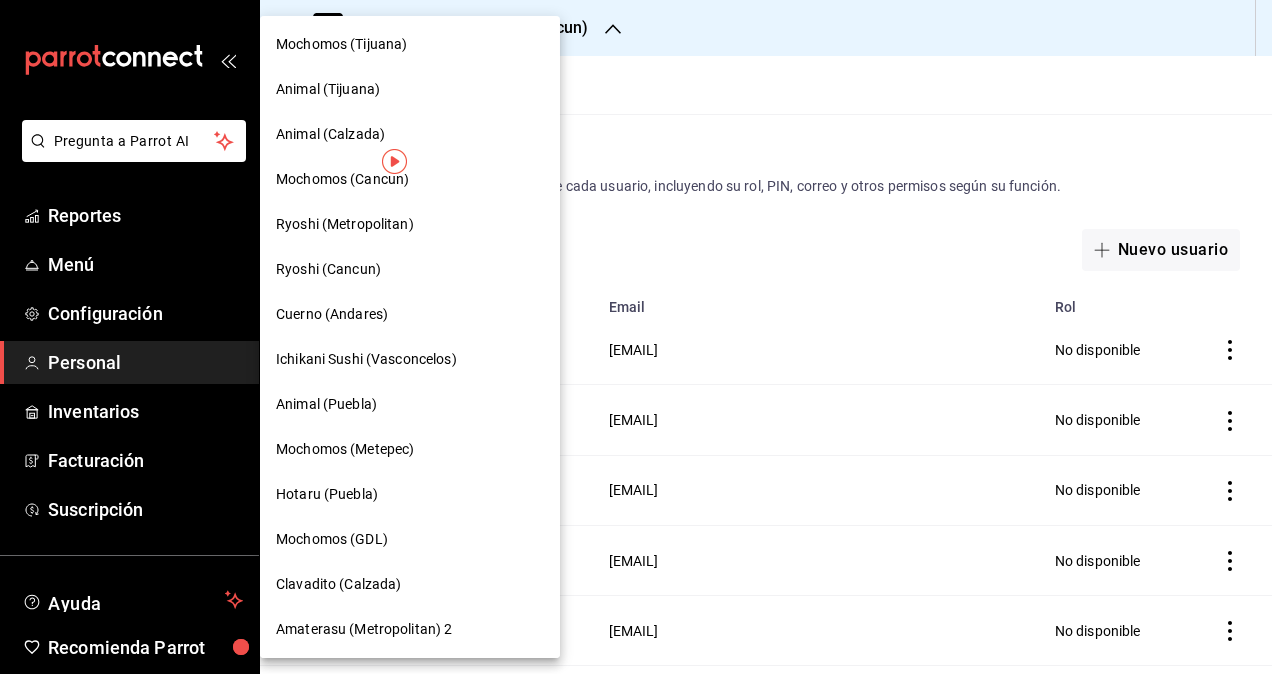 scroll, scrollTop: 1200, scrollLeft: 0, axis: vertical 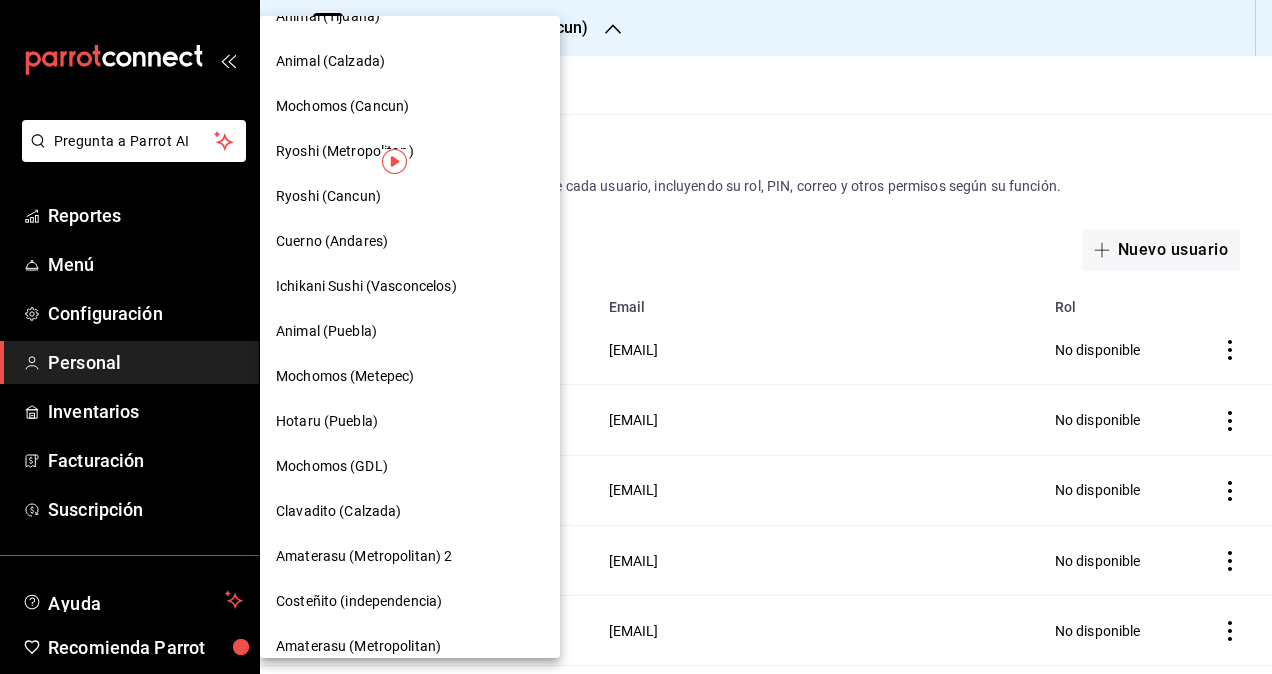 click on "Mochomos (GDL)" at bounding box center (410, 466) 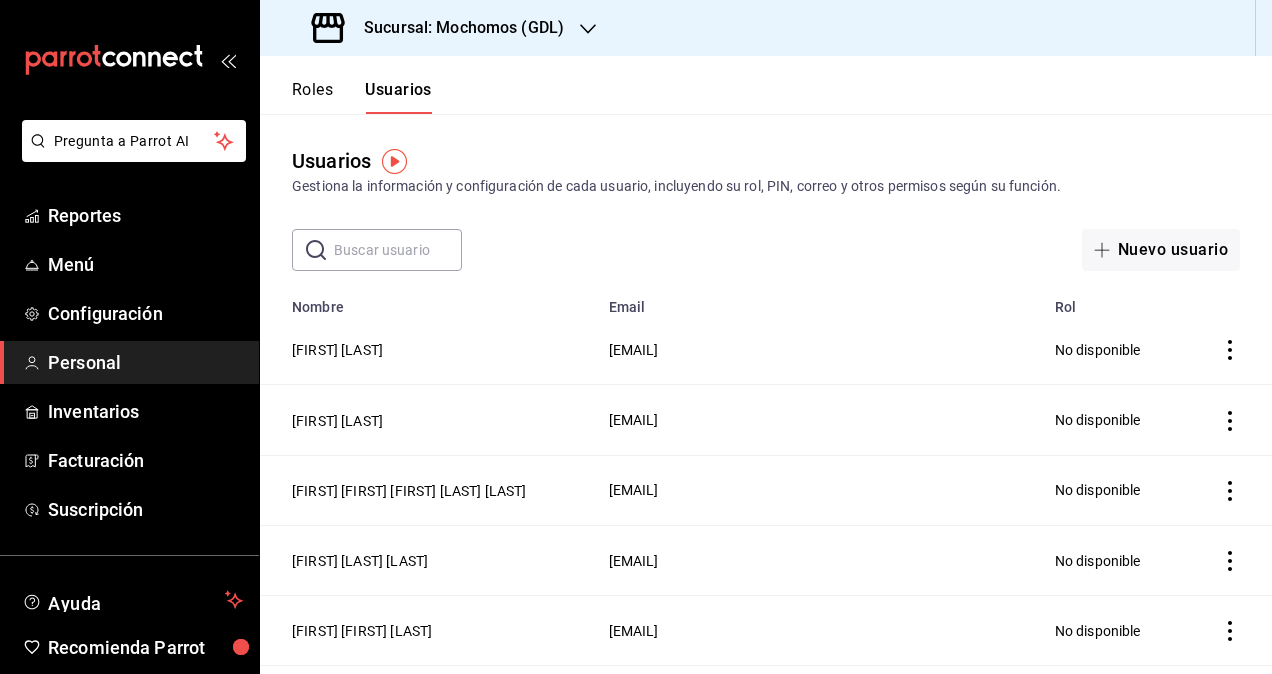 click on "Sucursal: Mochomos (GDL)" at bounding box center (456, 28) 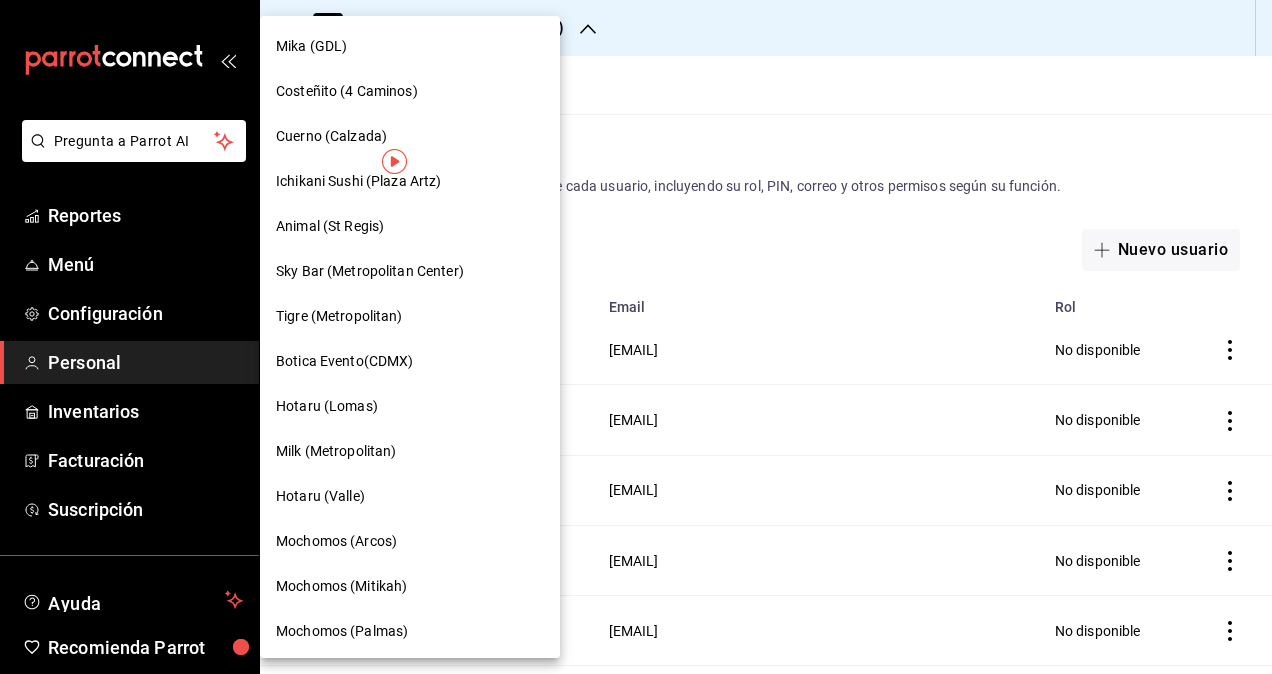 click on "Sky Bar (Metropolitan Center)" at bounding box center (410, 271) 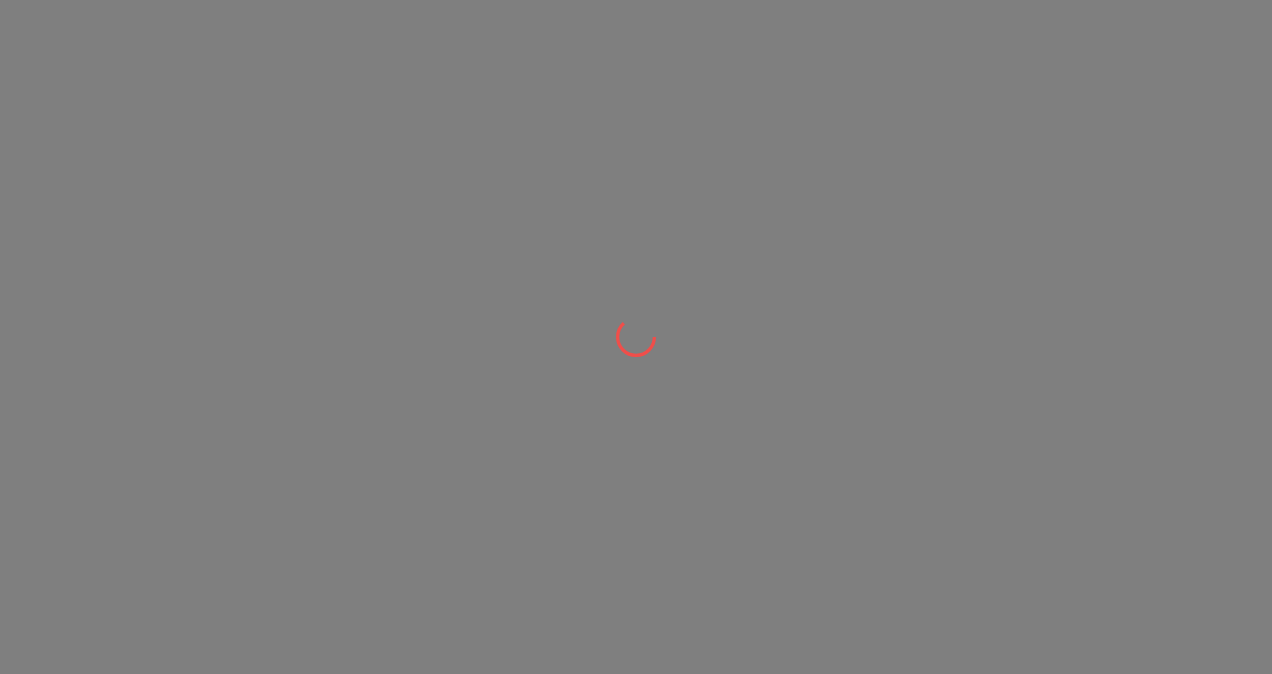 click at bounding box center [636, 337] 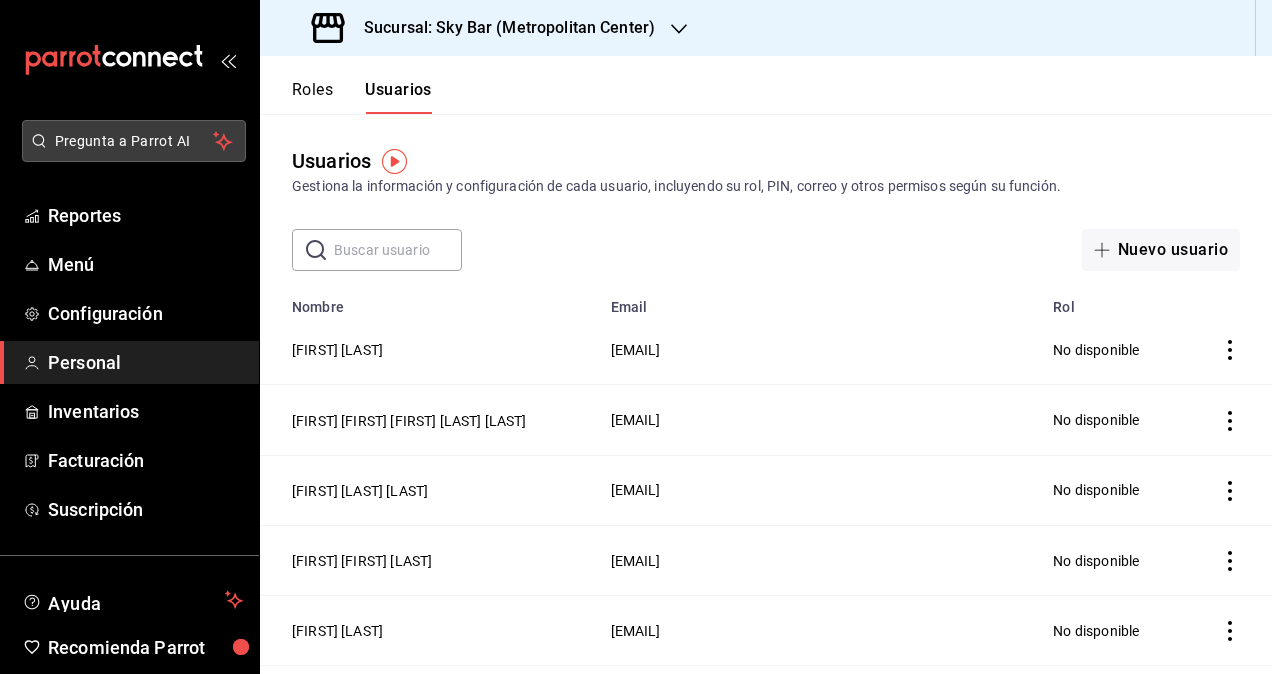 click on "Pregunta a Parrot AI" at bounding box center (134, 141) 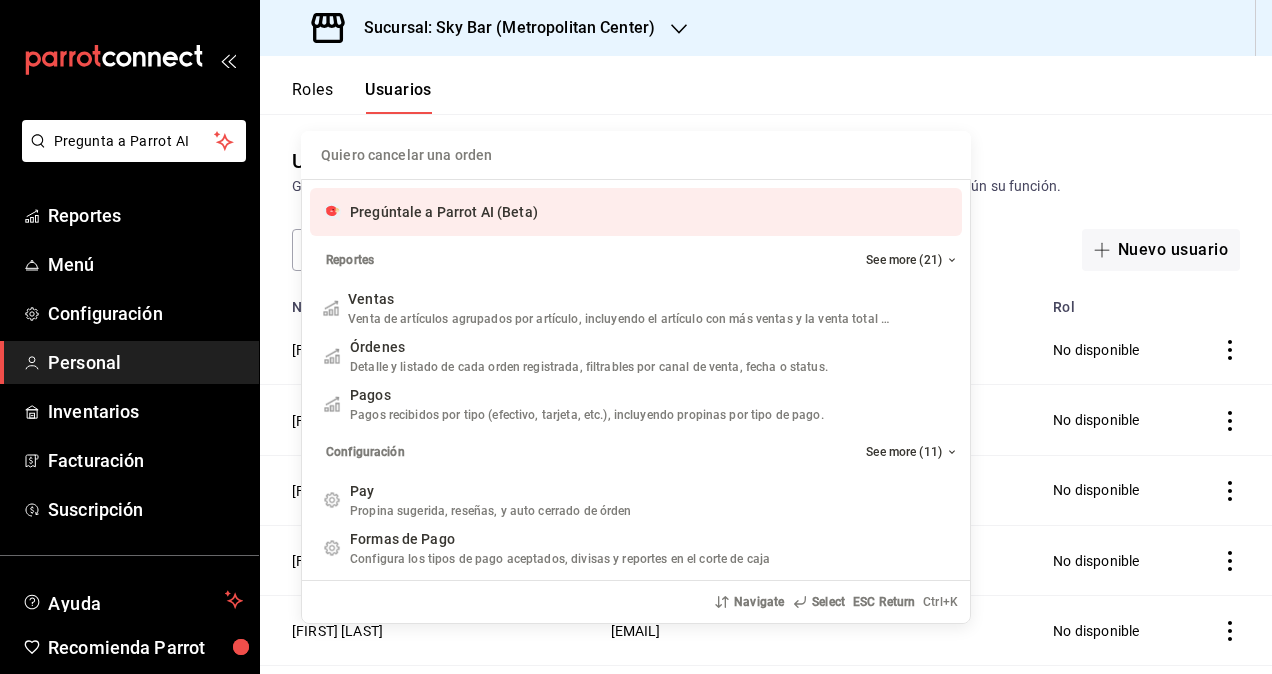 click on "Quiero cancelar una orden Pregúntale a Parrot AI (Beta) Reportes See more (21) Ventas Venta de artículos agrupados por artículo, incluyendo el artículo con más ventas y la venta total por periodo. Add shortcut Órdenes Detalle y listado de cada orden registrada, filtrables por canal de venta, fecha o status. Add shortcut Pagos Pagos recibidos por tipo (efectivo, tarjeta, etc.), incluyendo propinas por tipo de pago. Add shortcut Configuración See more (11) Pay Propina sugerida, reseñas, y auto cerrado de órden Add shortcut Formas de Pago Configura los tipos de pago aceptados, divisas y reportes en el corte de caja Add shortcut Descuentos Configura los descuentos aplicables a órdenes o artículos en el restaurante. Add shortcut Personal Roles Administra los roles de permisos disponibles en tu restaurante Add shortcut Usuarios Administra los usuarios, sus accesos y permisos así como notificaciones. Add shortcut Referidos Referidos Refiérenos a través de WhatsApp y recibe 1 mes gratis de suscripción" at bounding box center (636, 337) 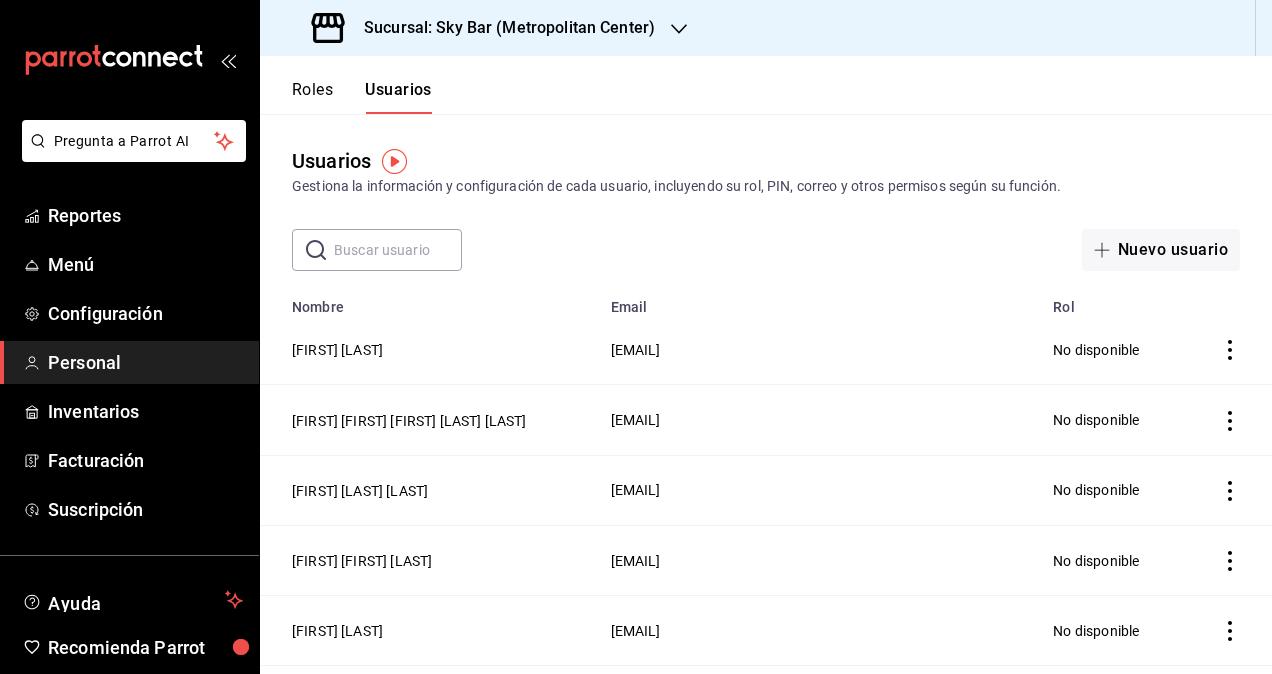 click at bounding box center (398, 250) 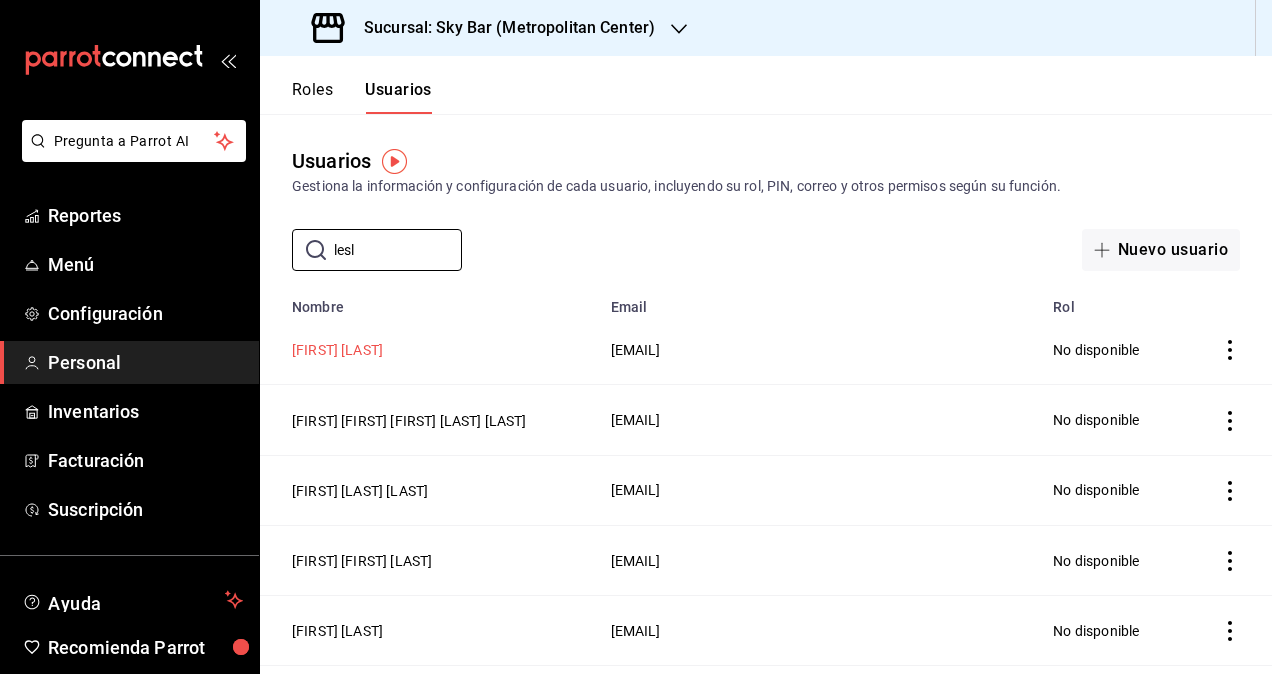 type on "lesly" 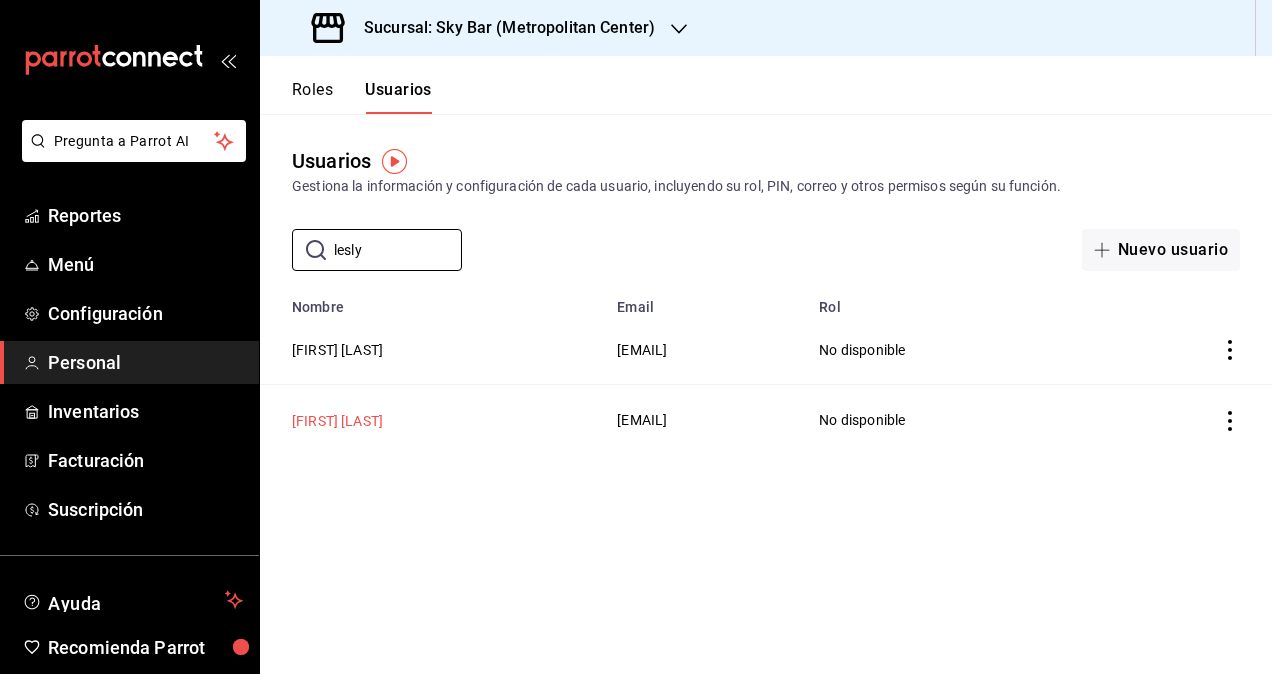 click on "[FIRST] [LAST]" at bounding box center (337, 421) 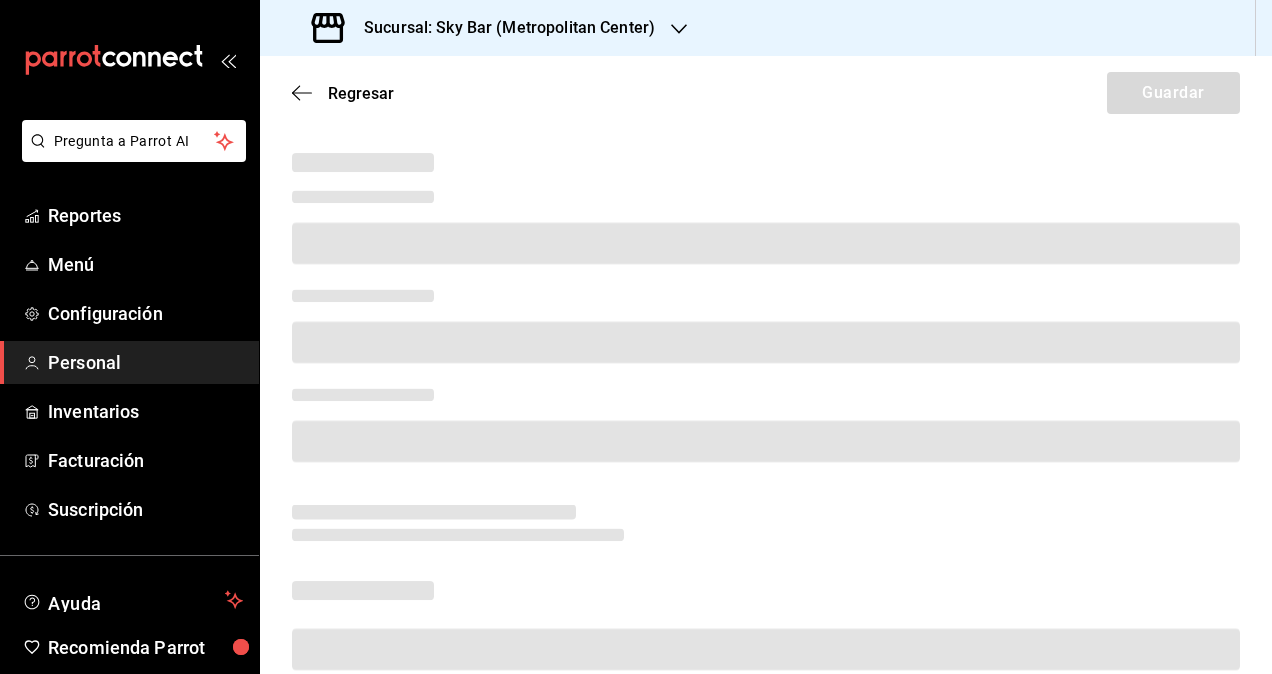 click on "Sucursal: Sky Bar (Metropolitan Center)" at bounding box center [485, 28] 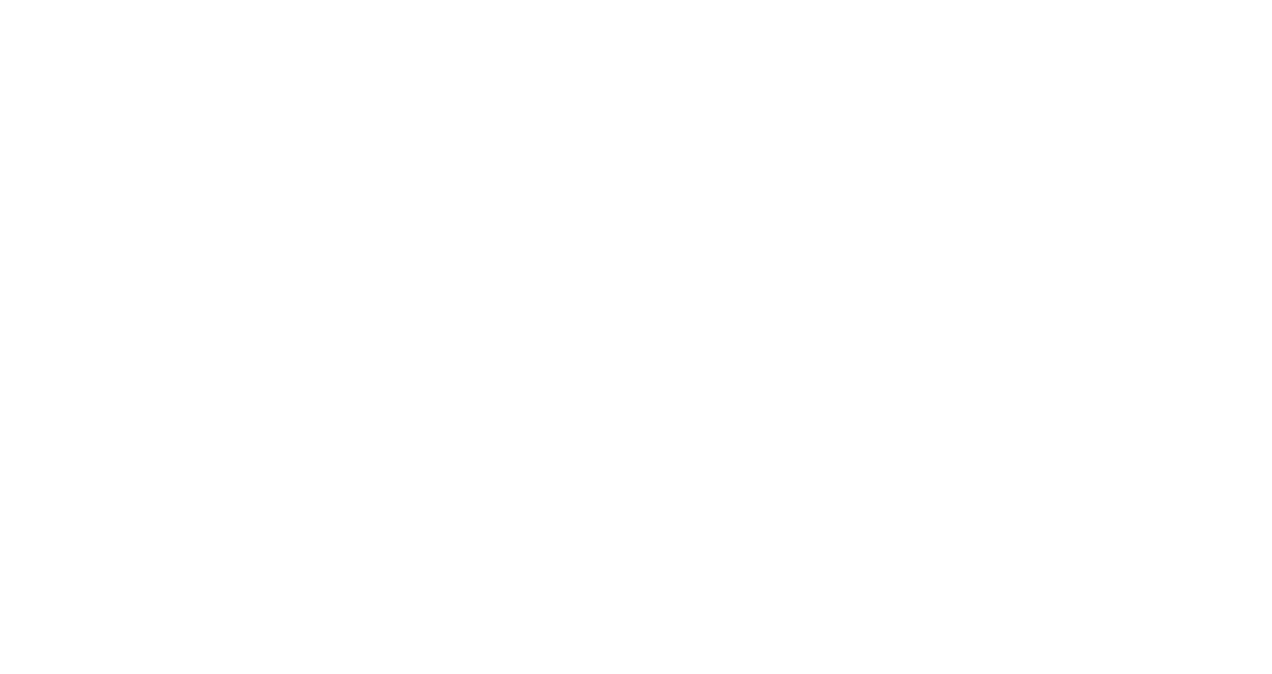 scroll, scrollTop: 0, scrollLeft: 0, axis: both 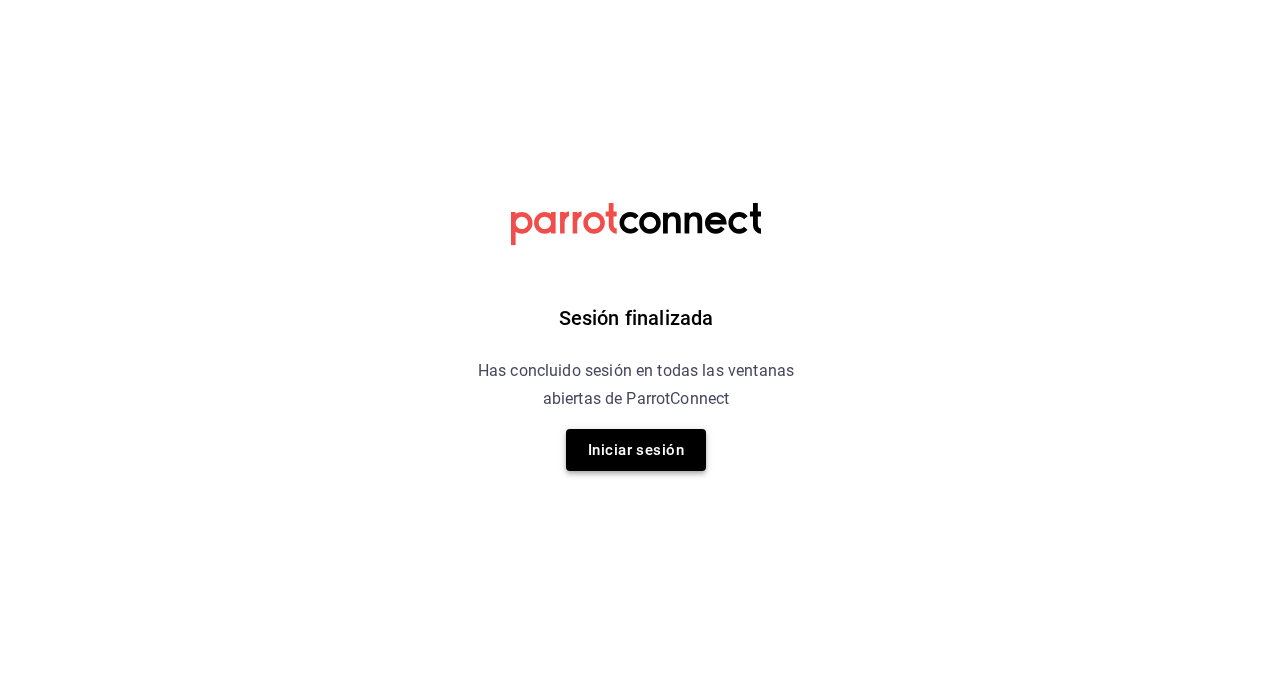 click on "Iniciar sesión" at bounding box center (636, 450) 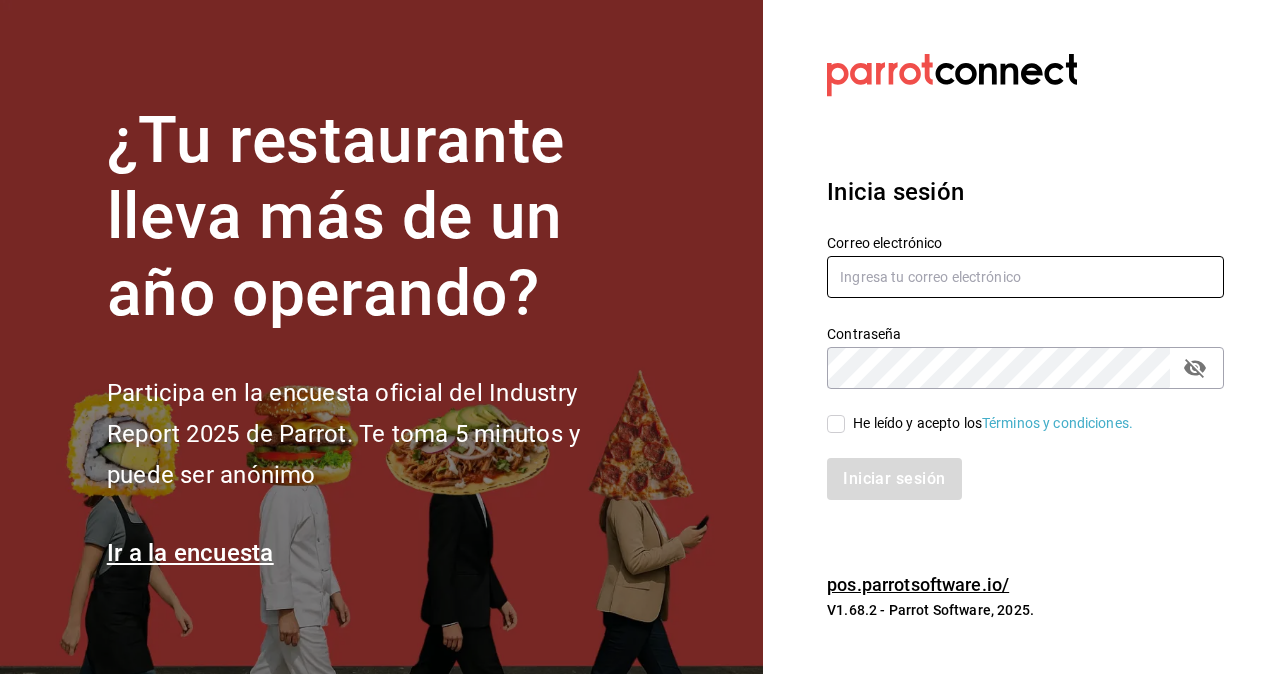 type on "omar.hernandez@grupocosteno.com" 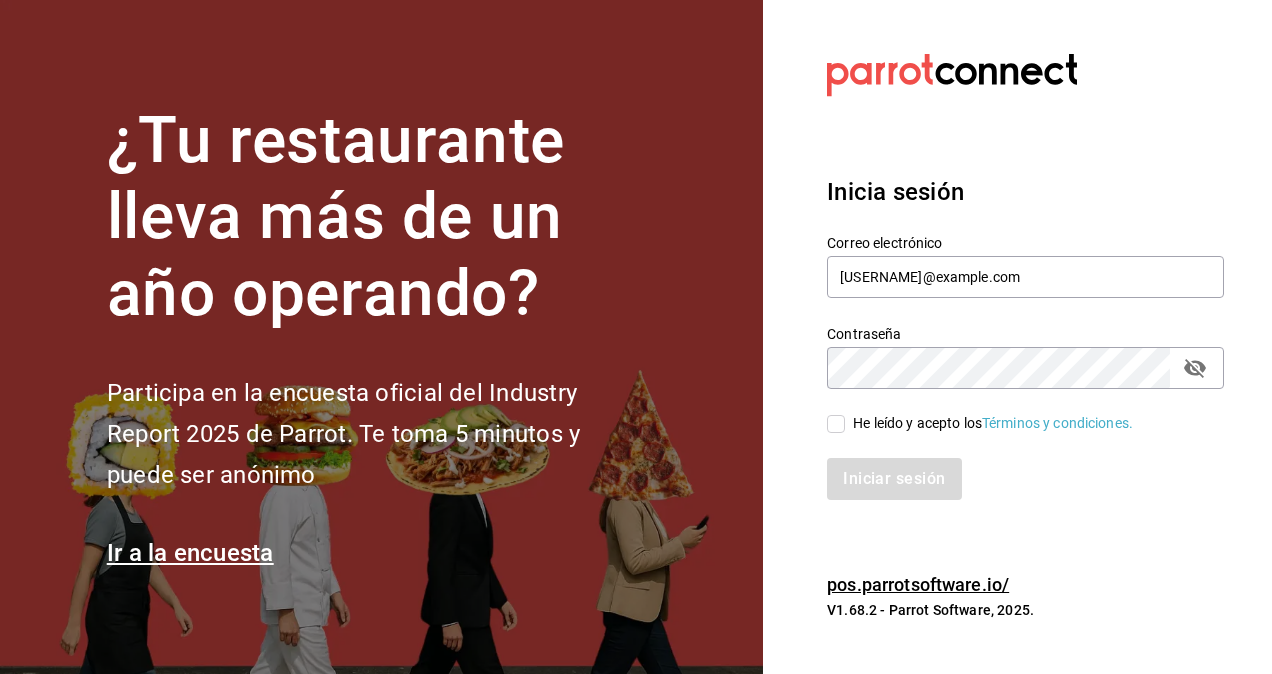 click on "He leído y acepto los  Términos y condiciones." at bounding box center (993, 423) 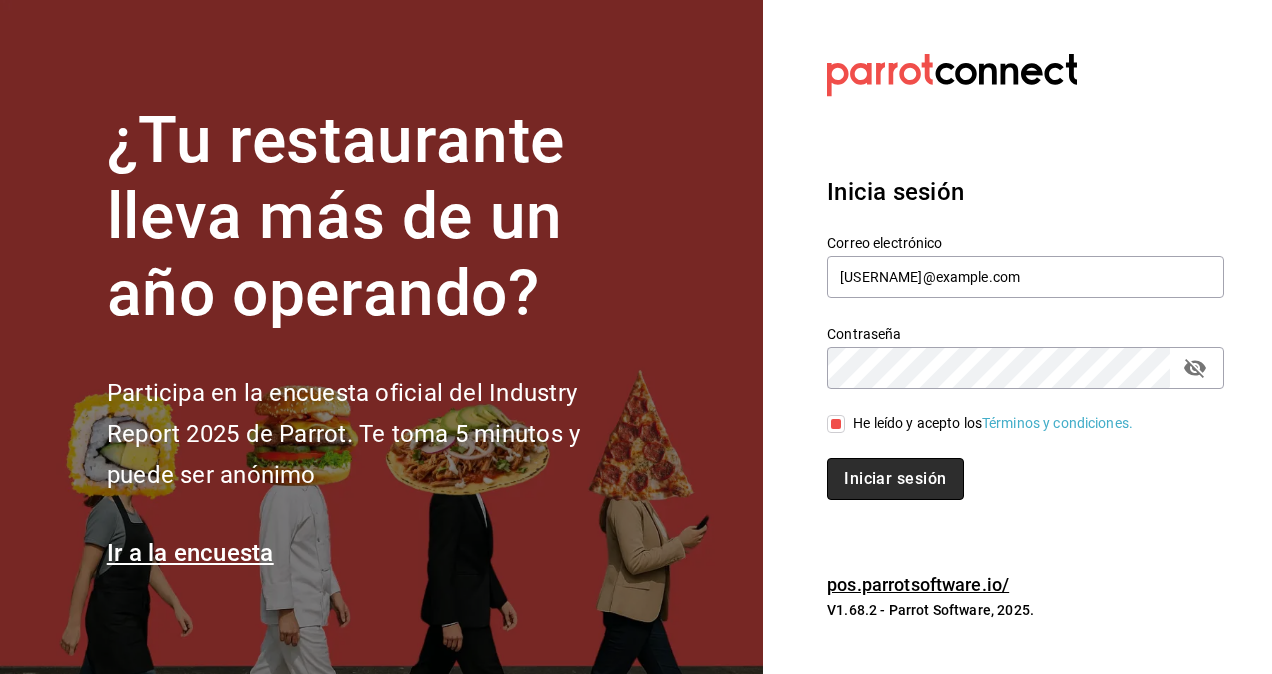 click on "Iniciar sesión" at bounding box center (895, 479) 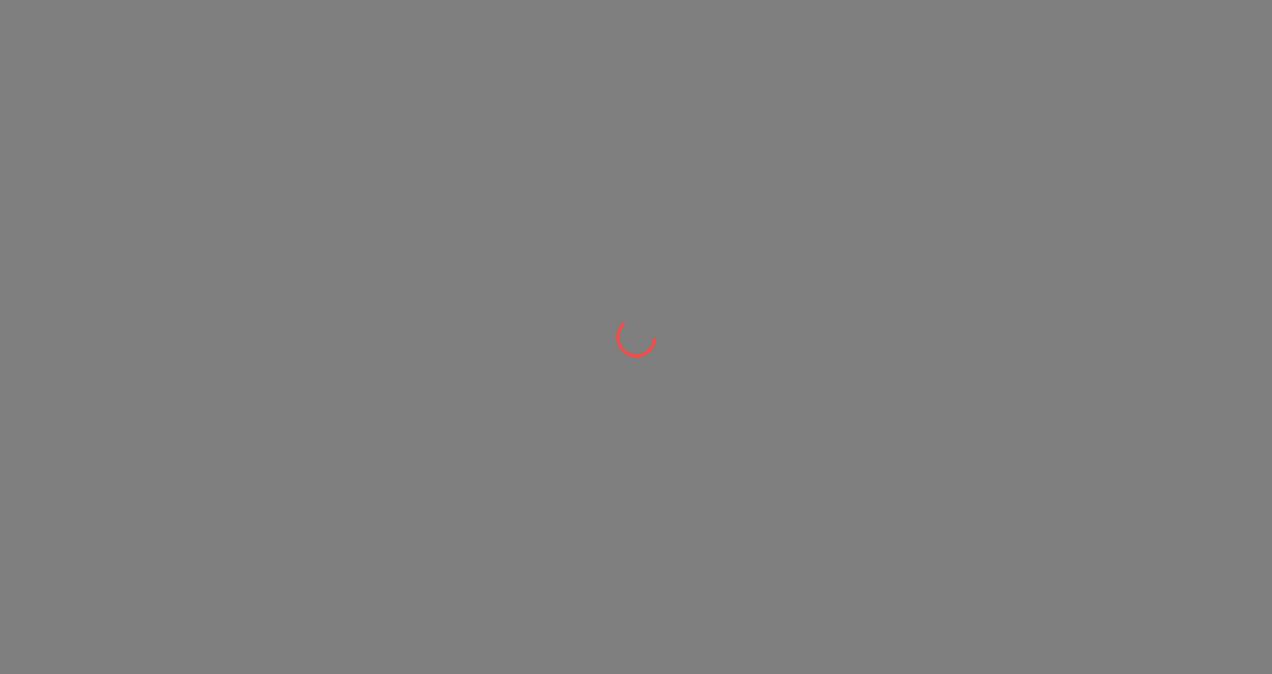 scroll, scrollTop: 0, scrollLeft: 0, axis: both 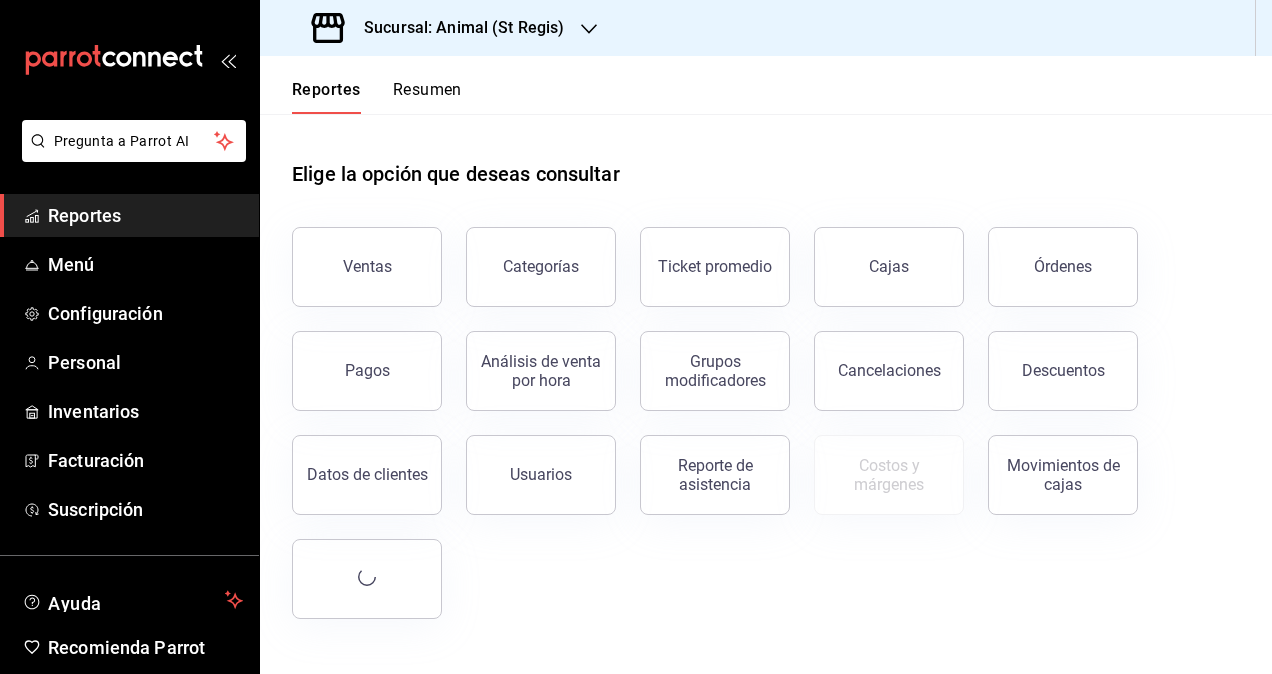click on "Sucursal: Animal (St Regis)" at bounding box center [440, 28] 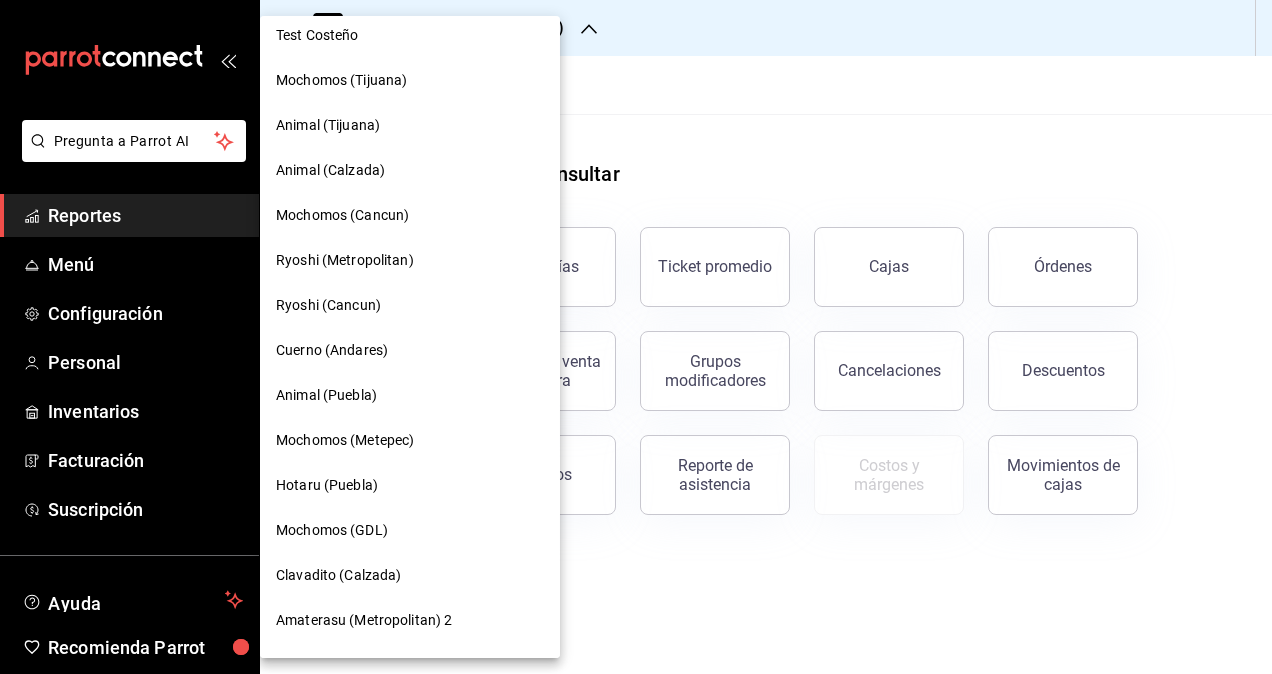 scroll, scrollTop: 1244, scrollLeft: 0, axis: vertical 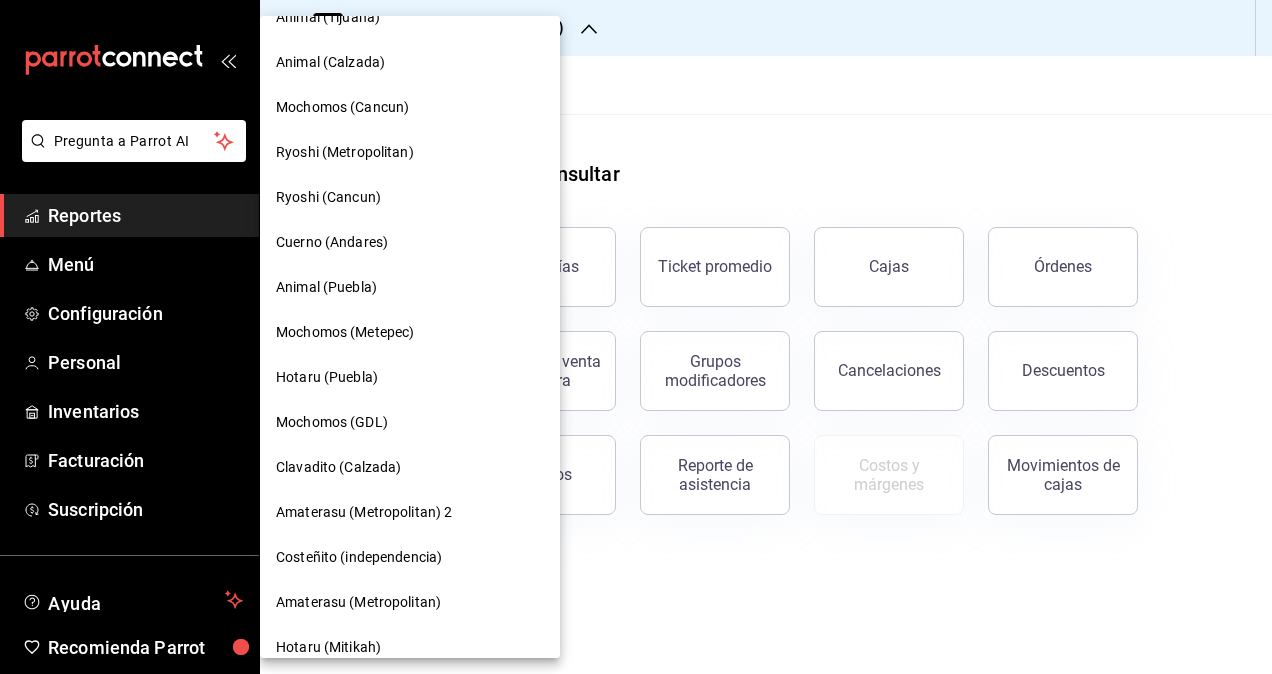 click on "Mochomos (GDL)" at bounding box center [410, 422] 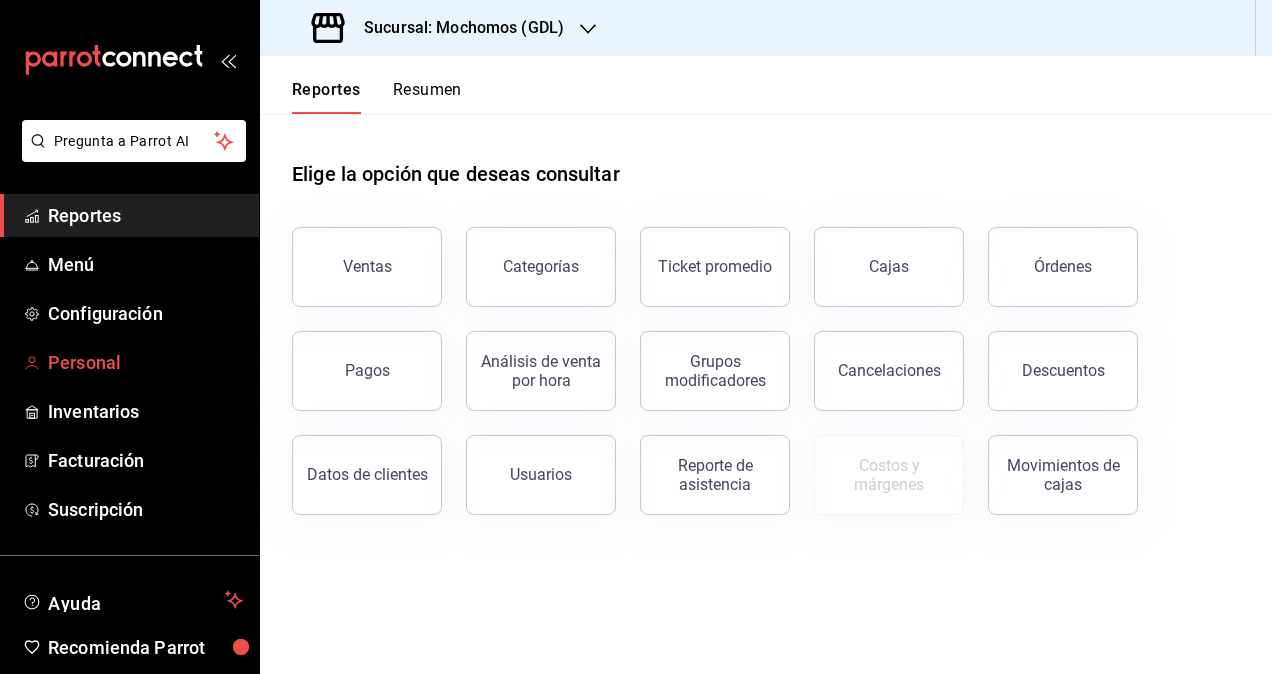 click on "Personal" at bounding box center (145, 362) 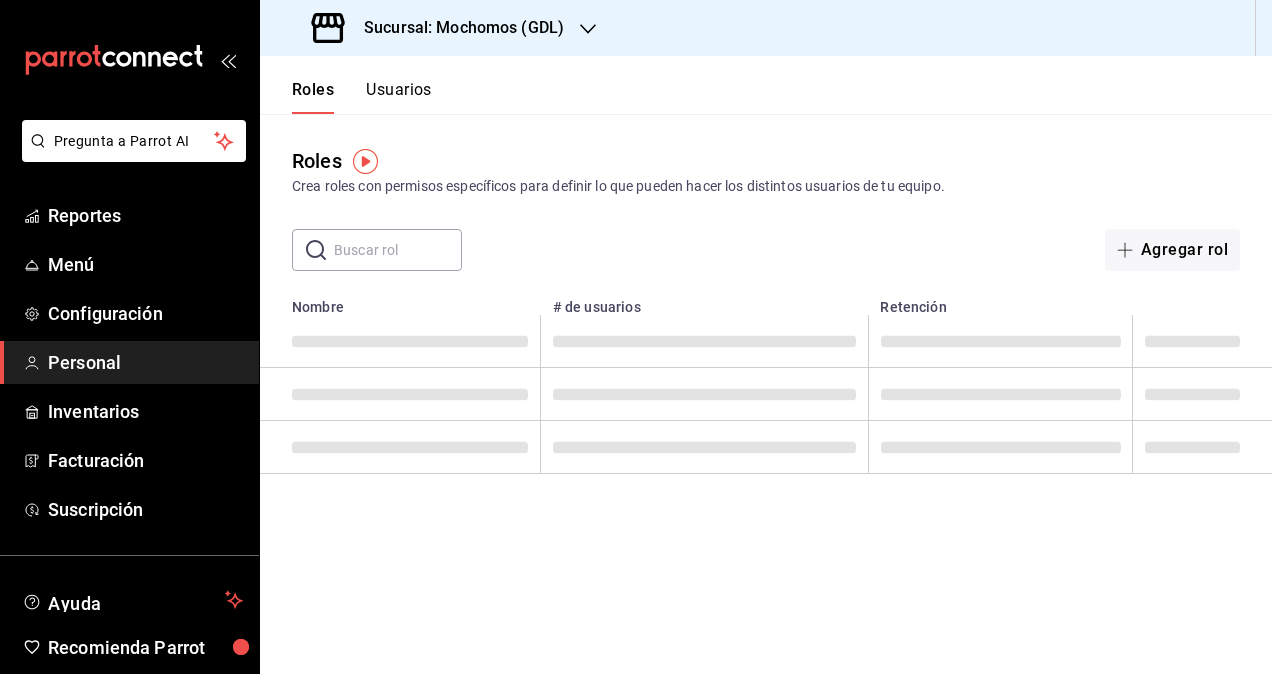 click on "Roles Crea roles con permisos específicos para definir lo que pueden hacer los distintos usuarios de tu equipo." at bounding box center (766, 171) 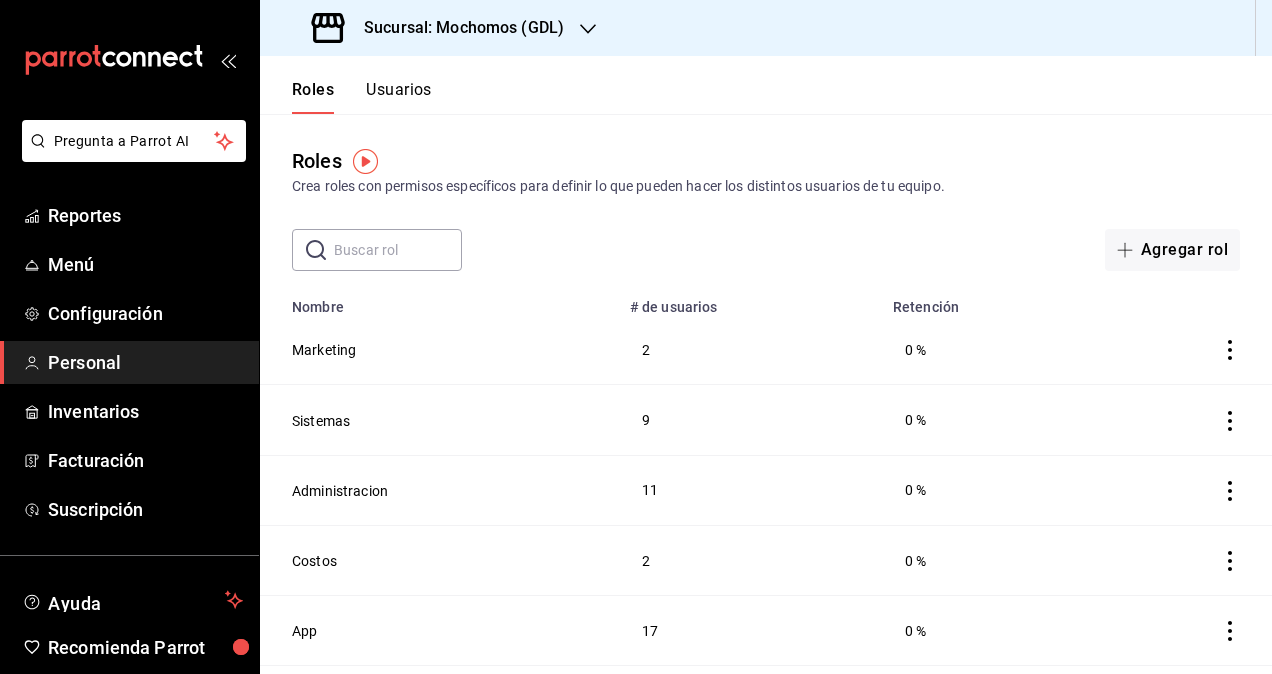 click on "Roles Usuarios" at bounding box center (346, 85) 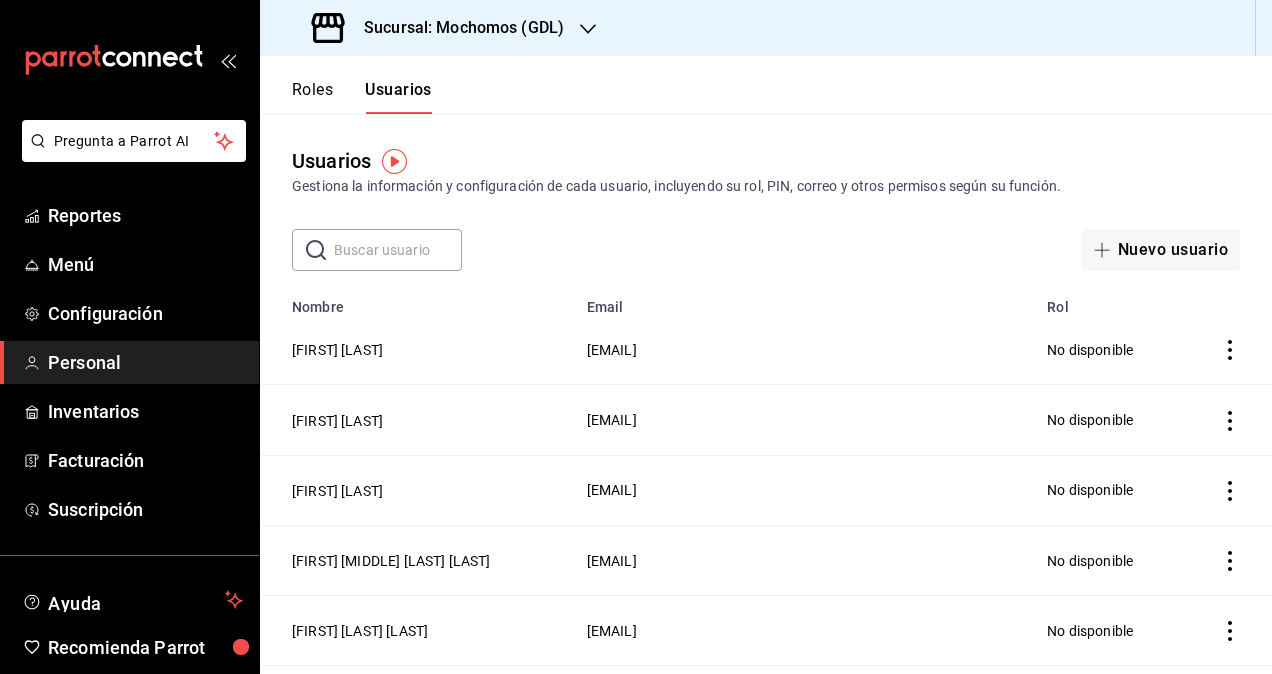 click at bounding box center [398, 250] 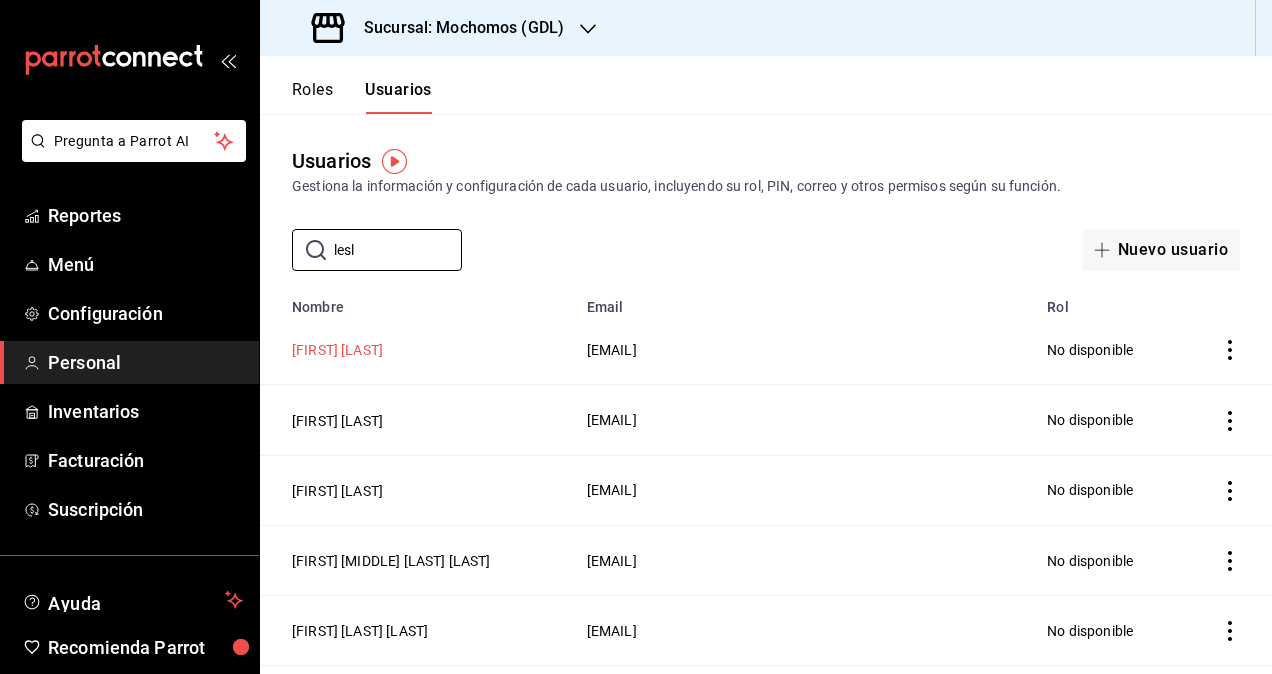 type on "lesly" 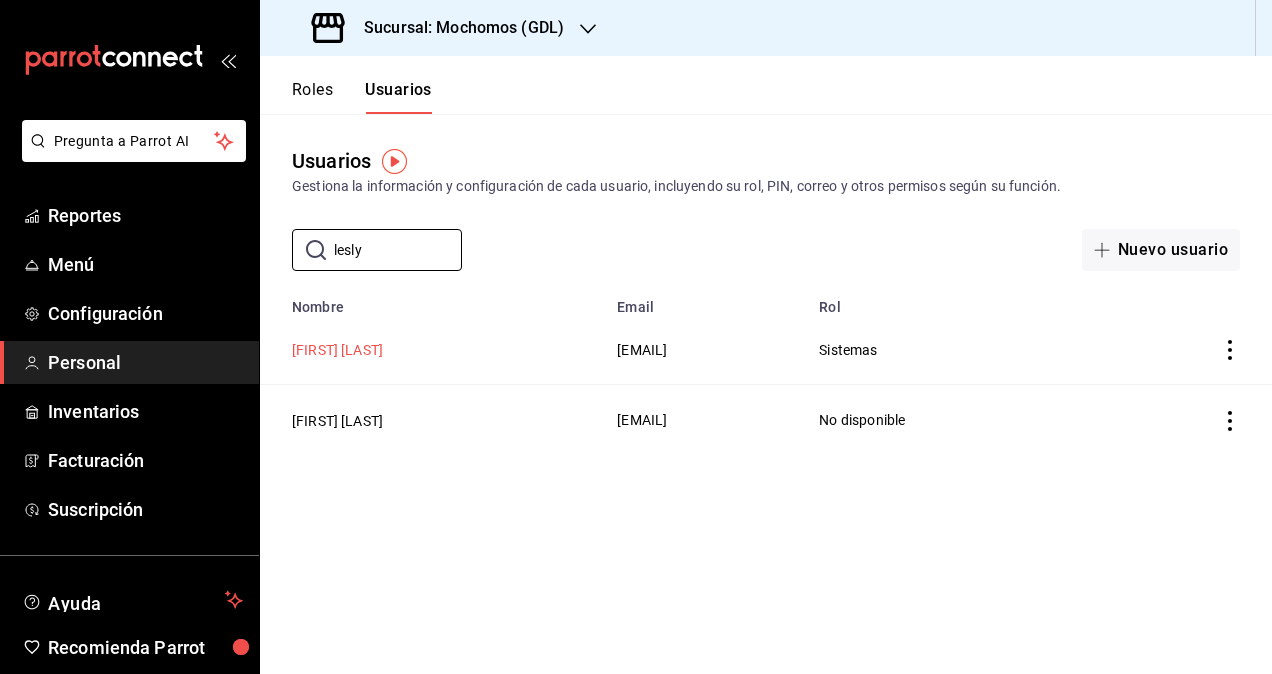 click on "[FIRST] [LAST]" at bounding box center (337, 350) 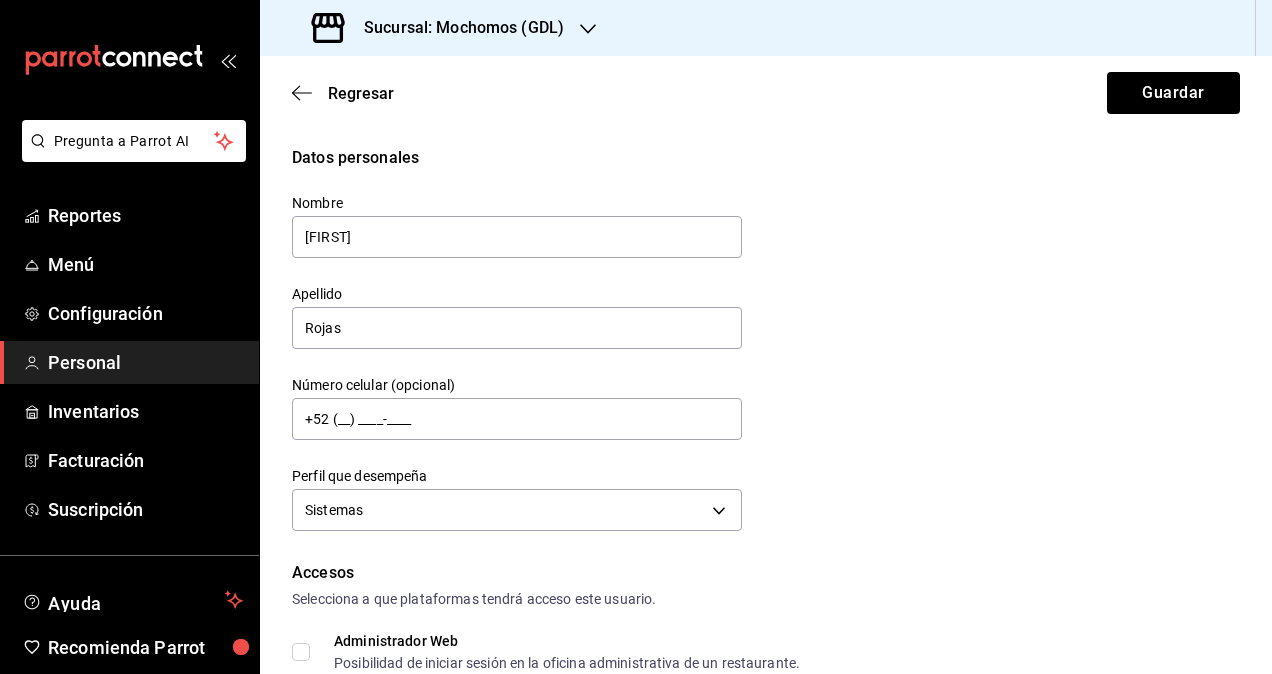 checkbox on "true" 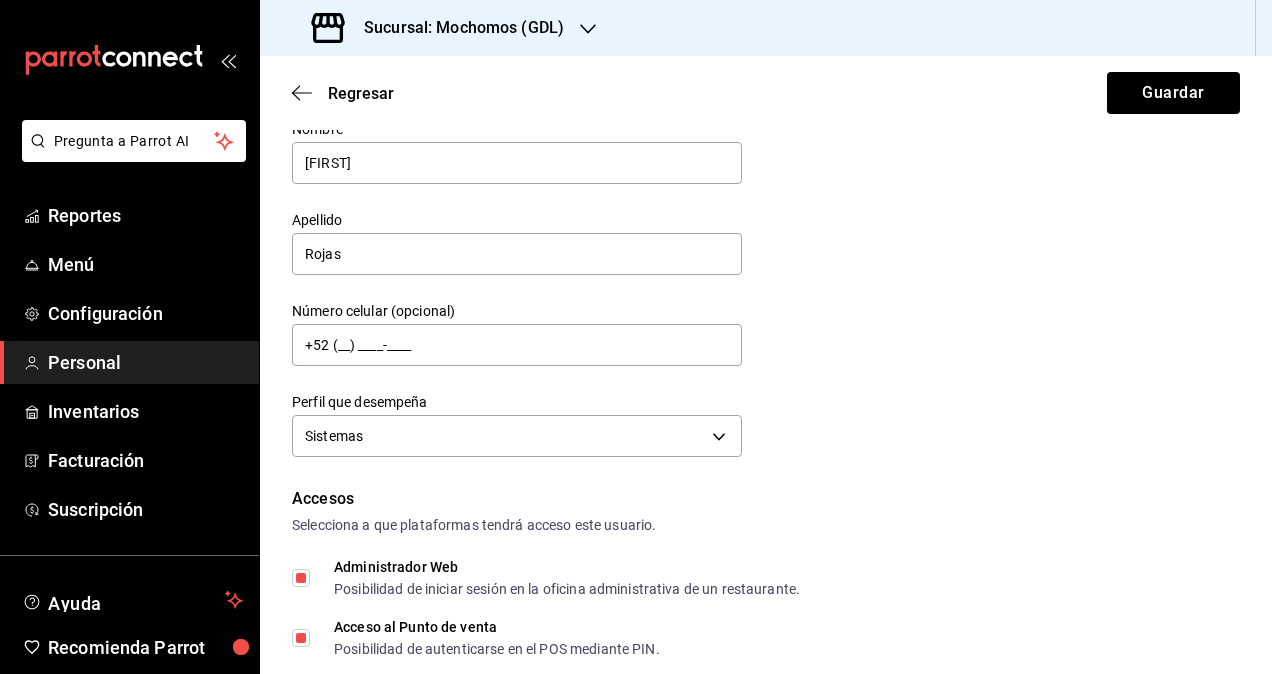 scroll, scrollTop: 0, scrollLeft: 0, axis: both 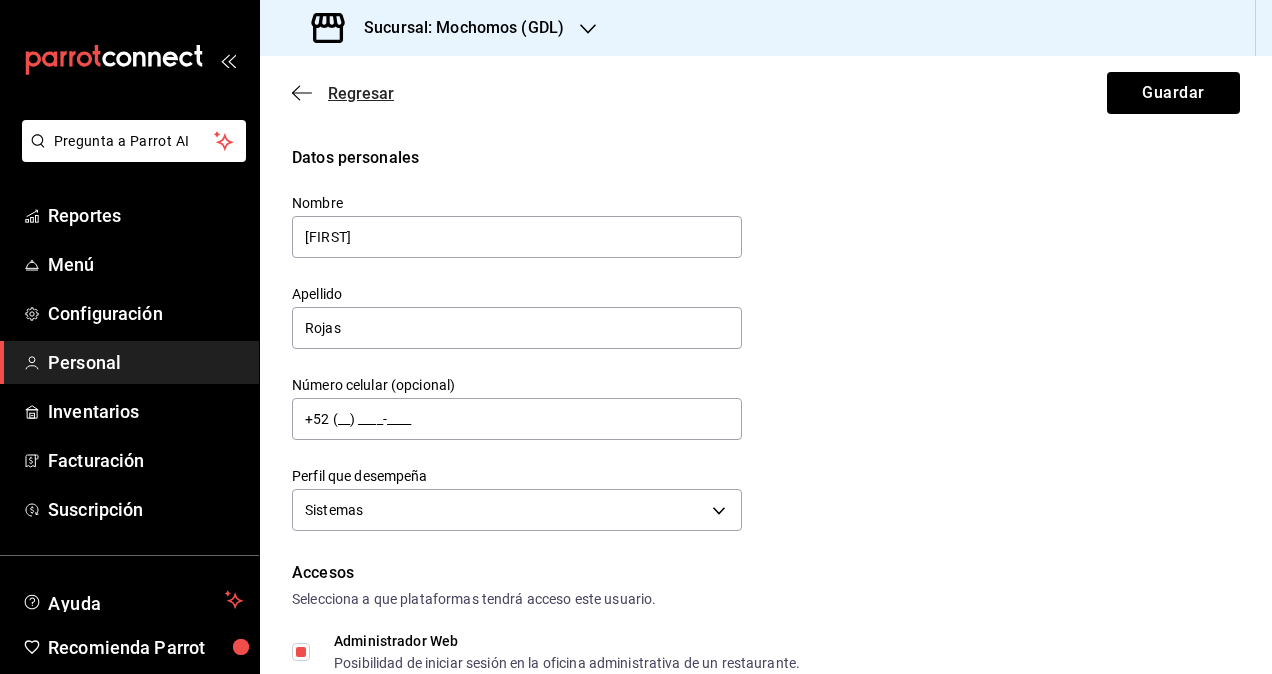 click 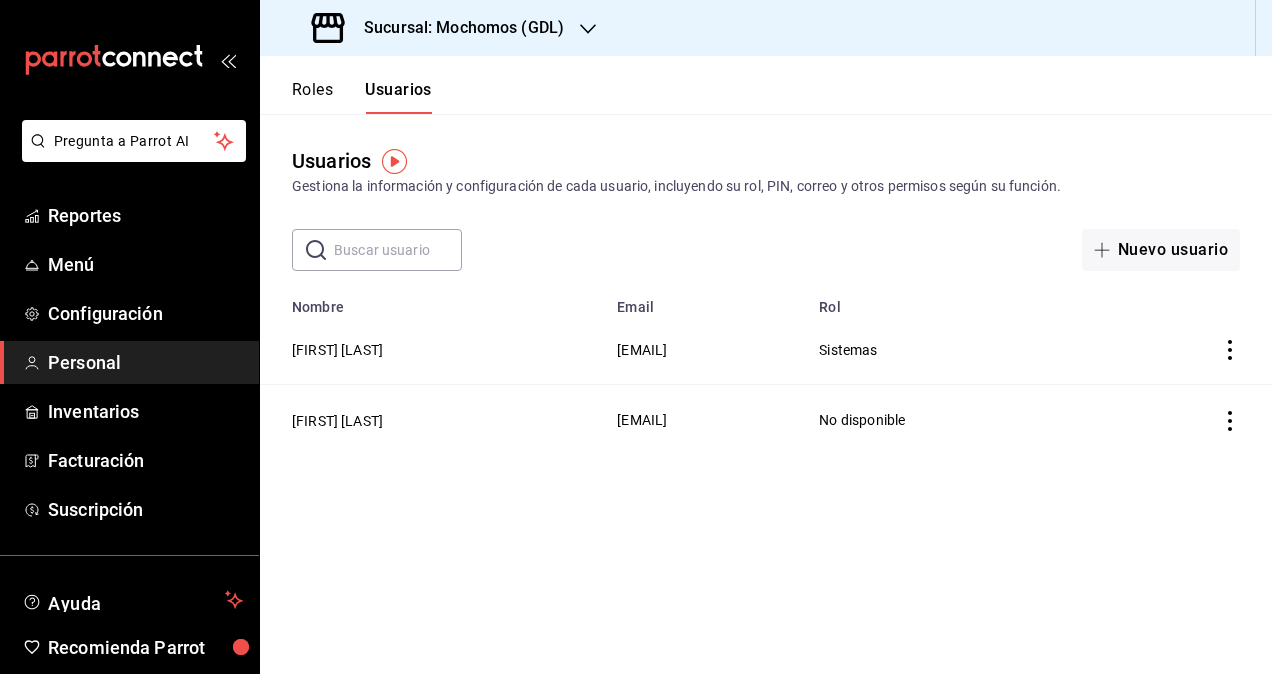 click on "Sucursal: Mochomos (GDL)" at bounding box center [440, 28] 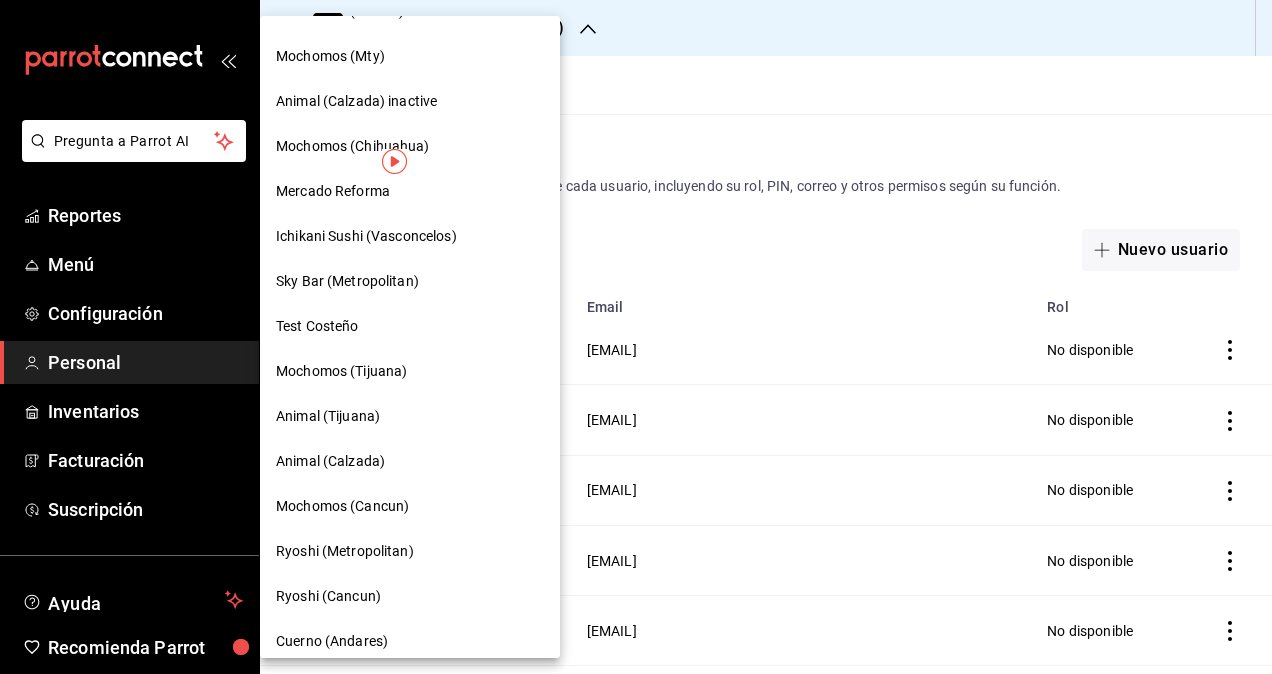 scroll, scrollTop: 855, scrollLeft: 0, axis: vertical 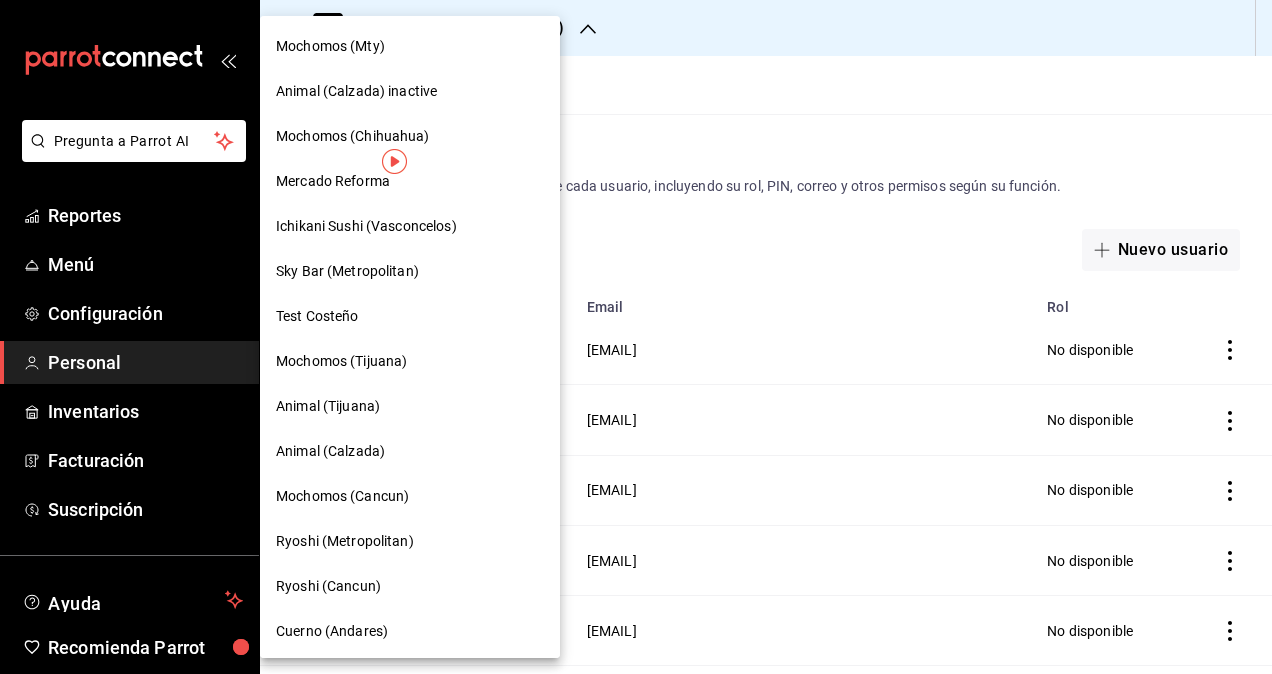 click on "Mochomos (Cancun)" at bounding box center [410, 496] 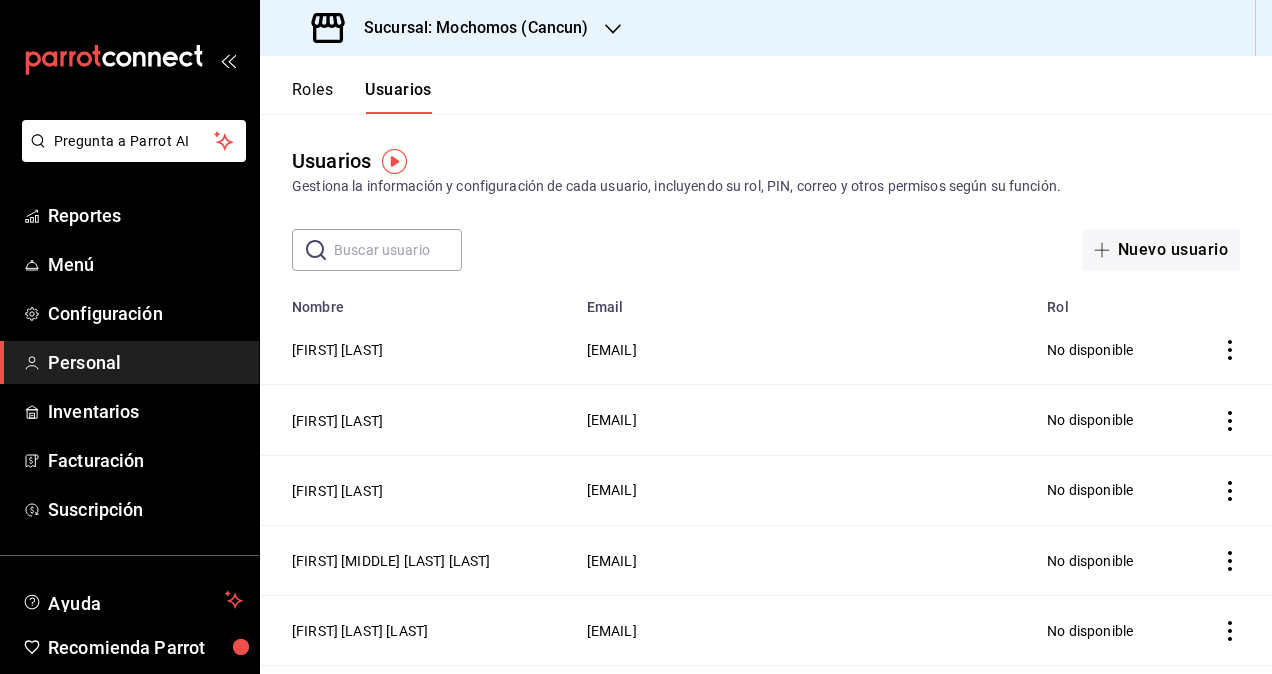click at bounding box center (398, 250) 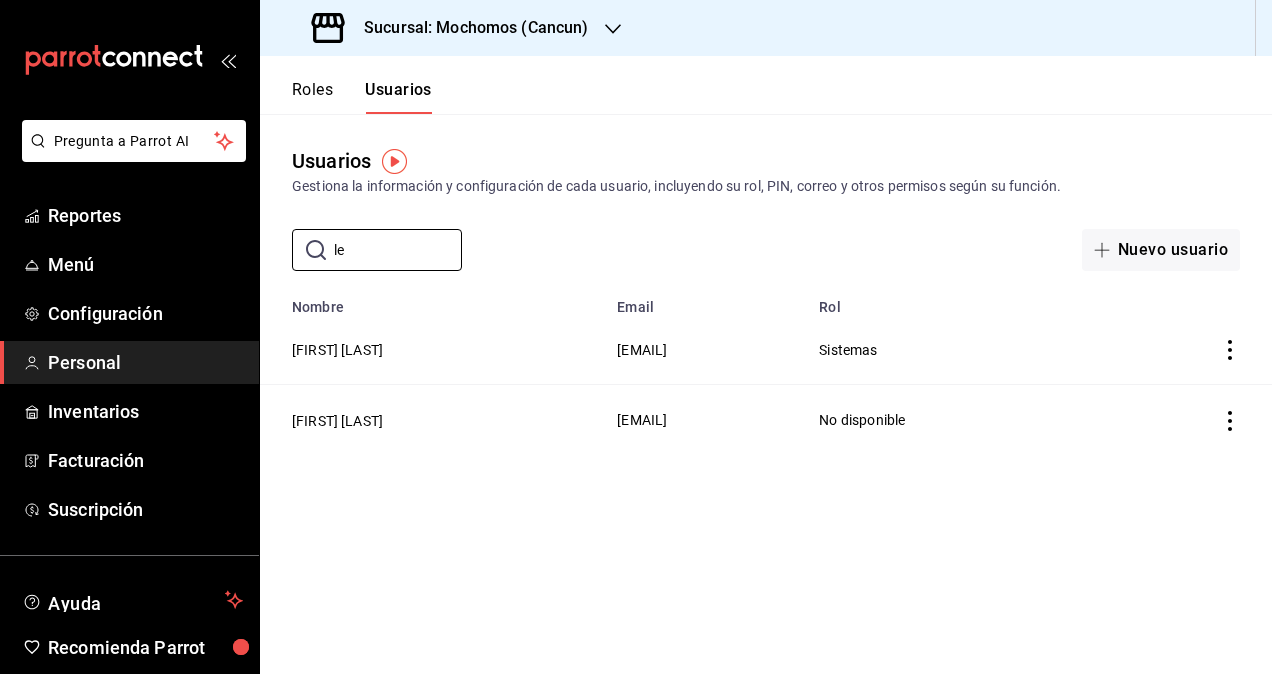 type on "l" 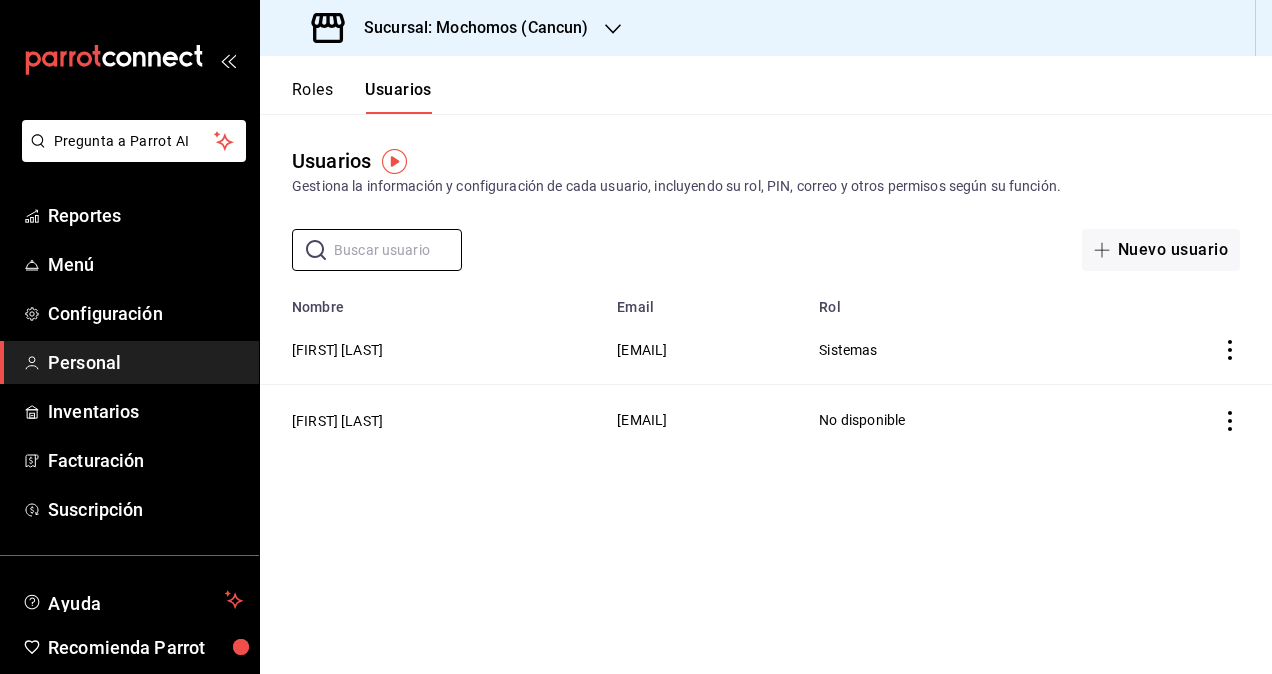 type 